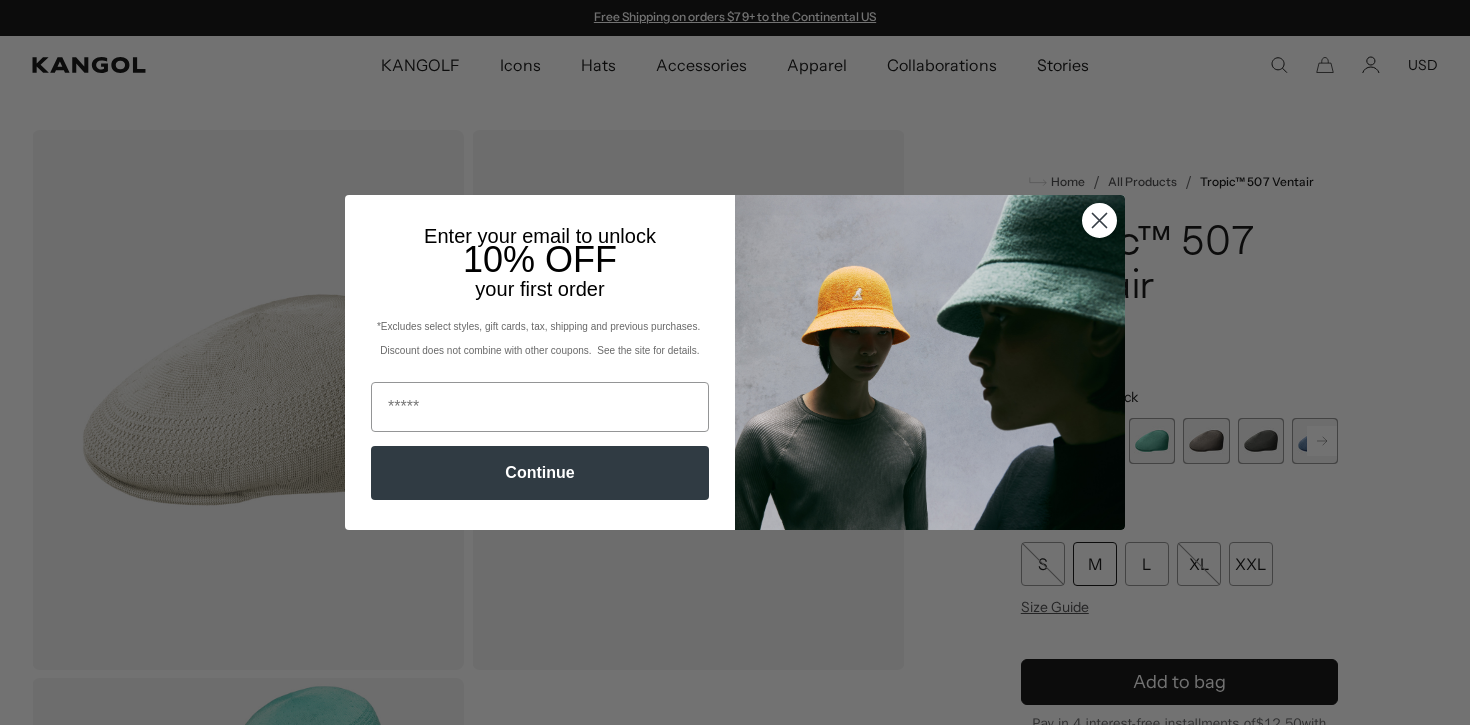 scroll, scrollTop: 47, scrollLeft: 0, axis: vertical 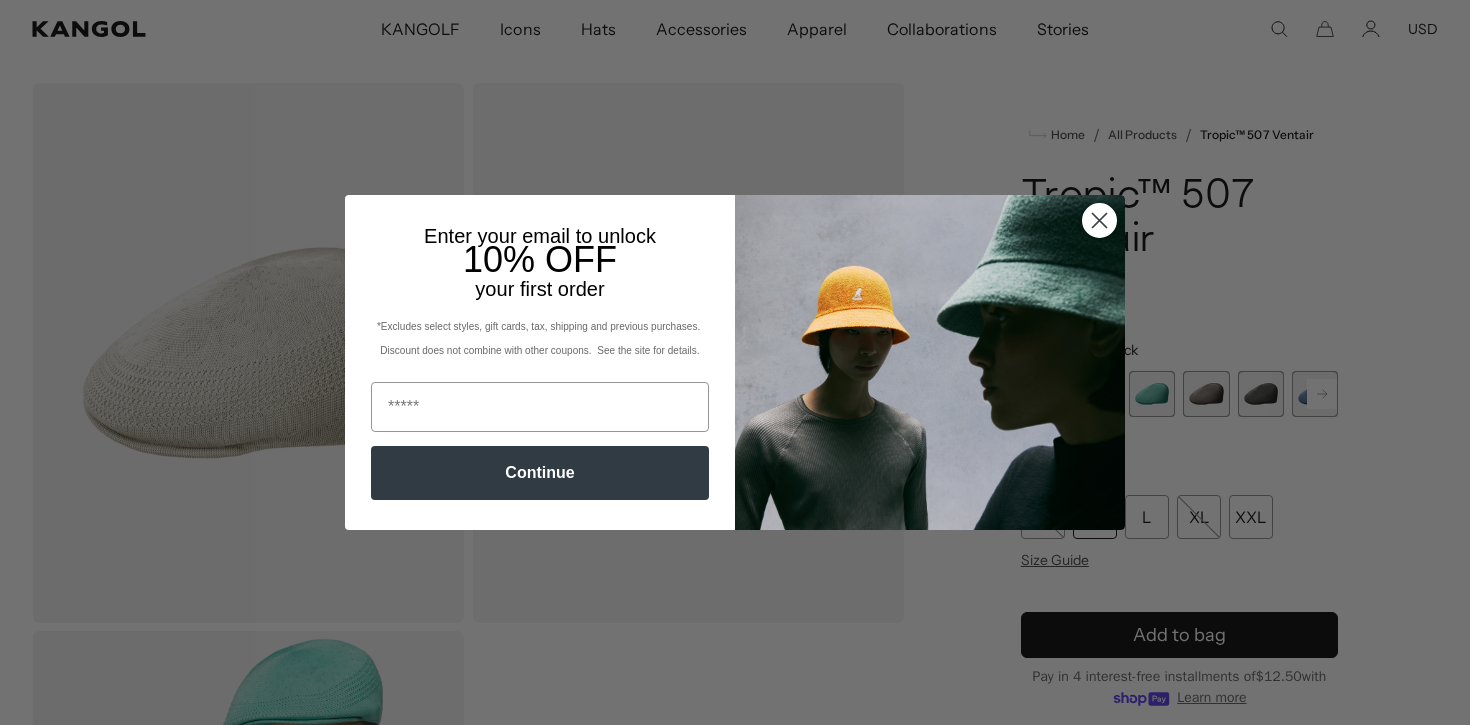 click 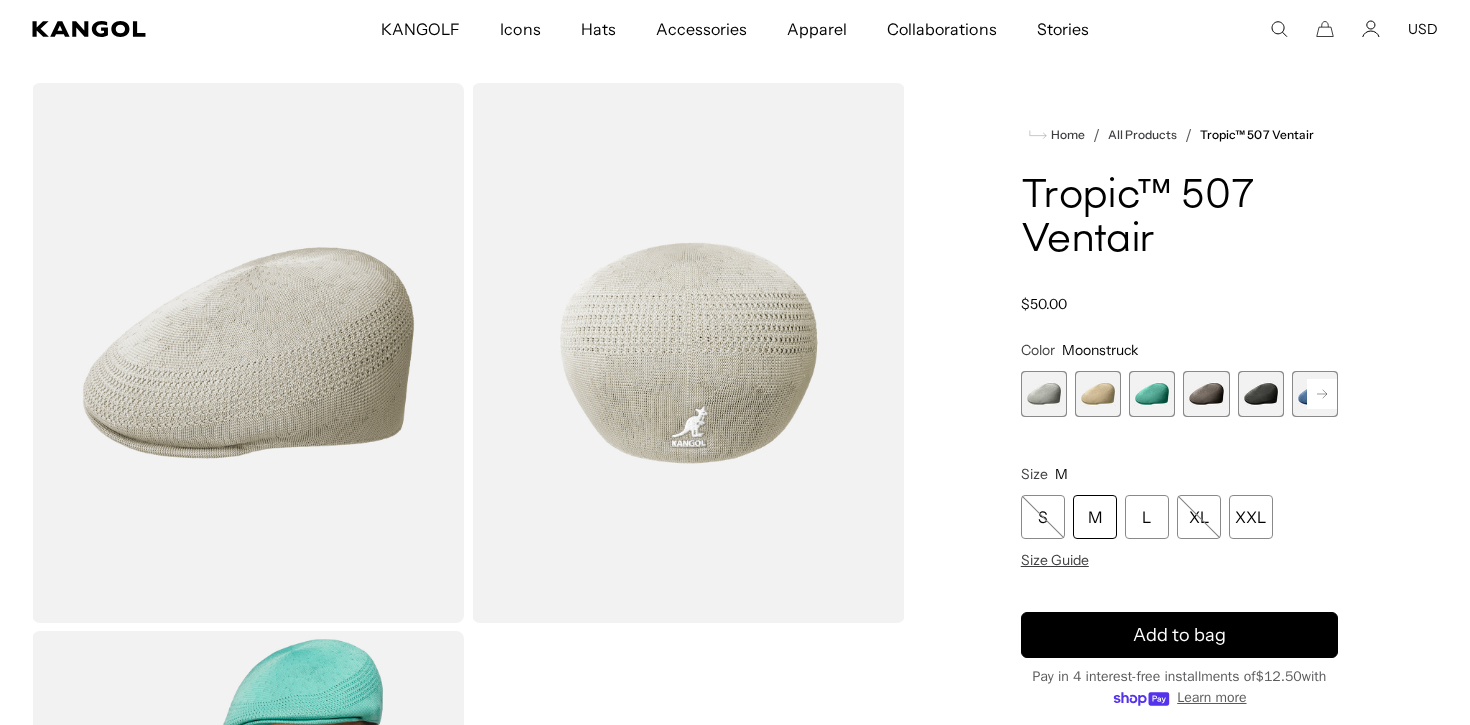 click at bounding box center [1044, 394] 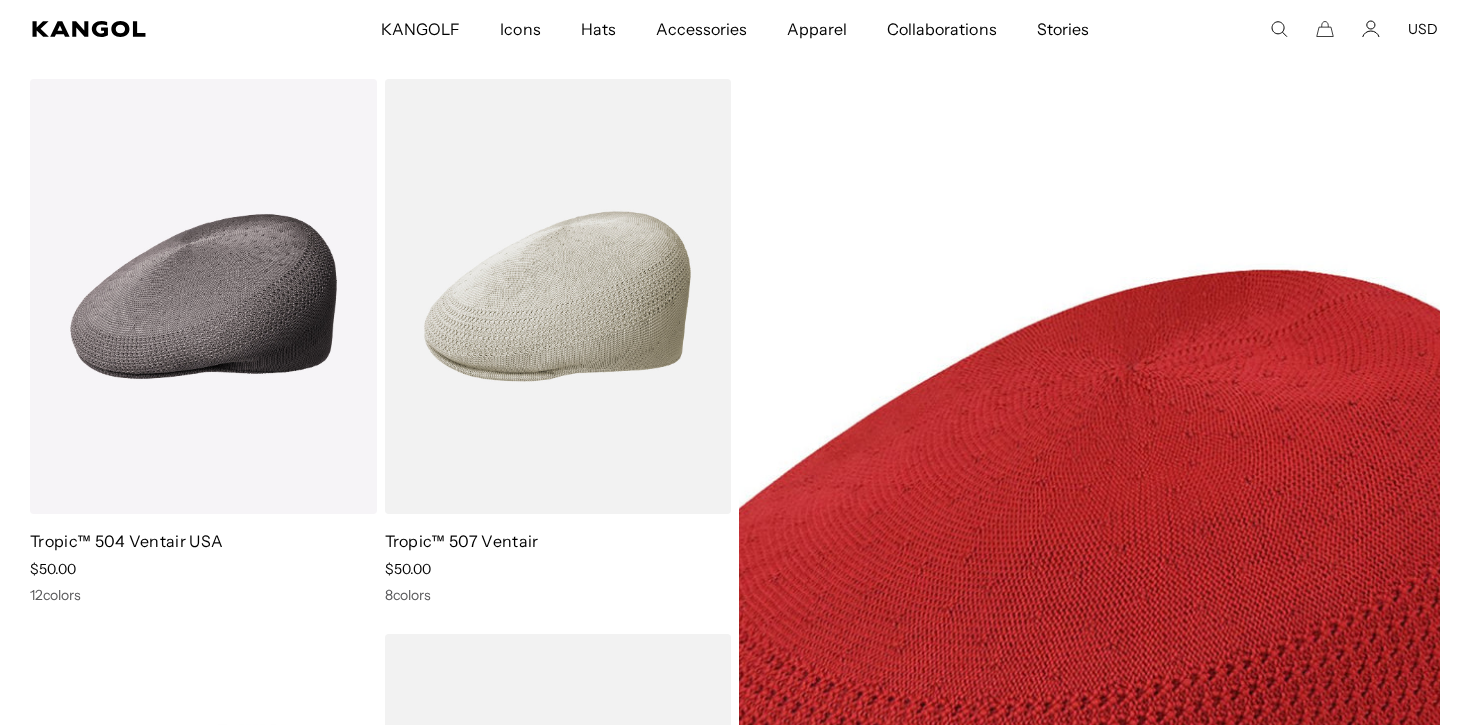 scroll, scrollTop: 0, scrollLeft: 0, axis: both 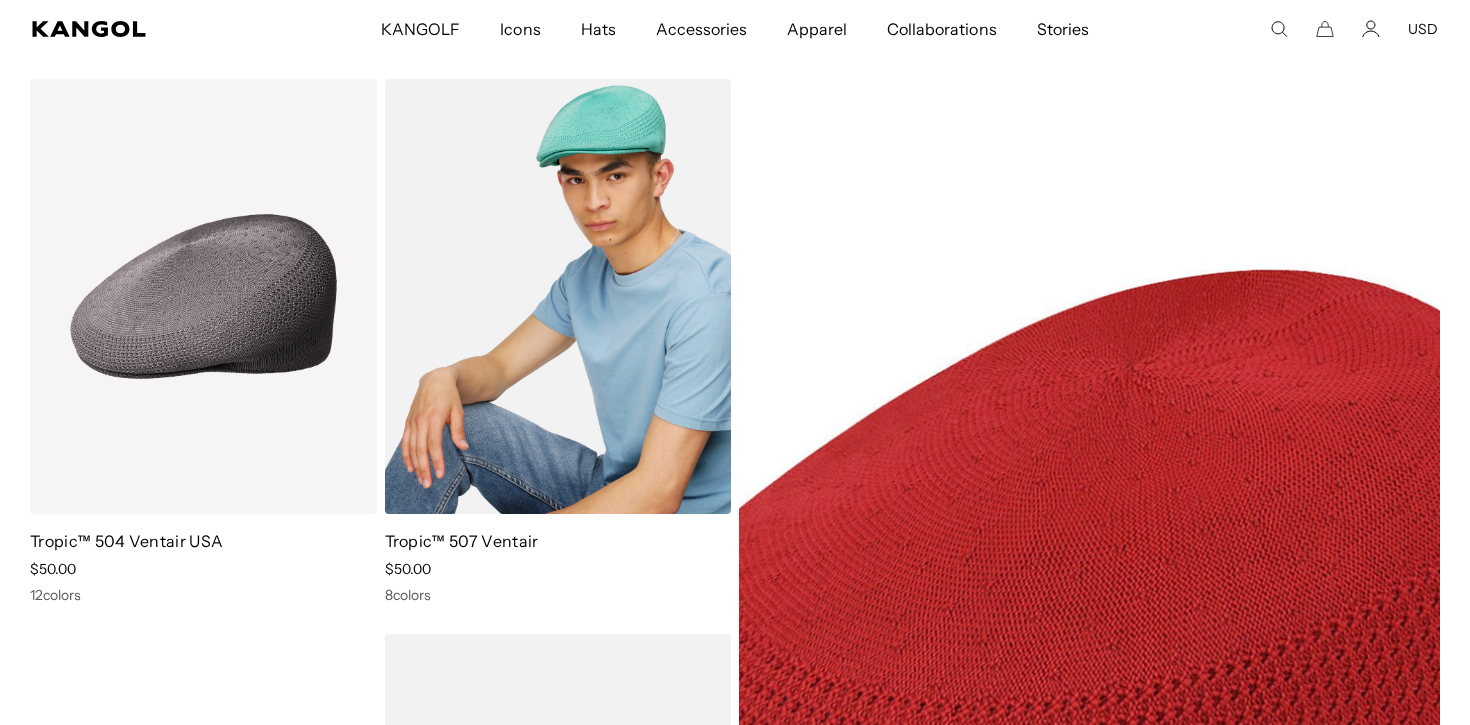 click at bounding box center [558, 296] 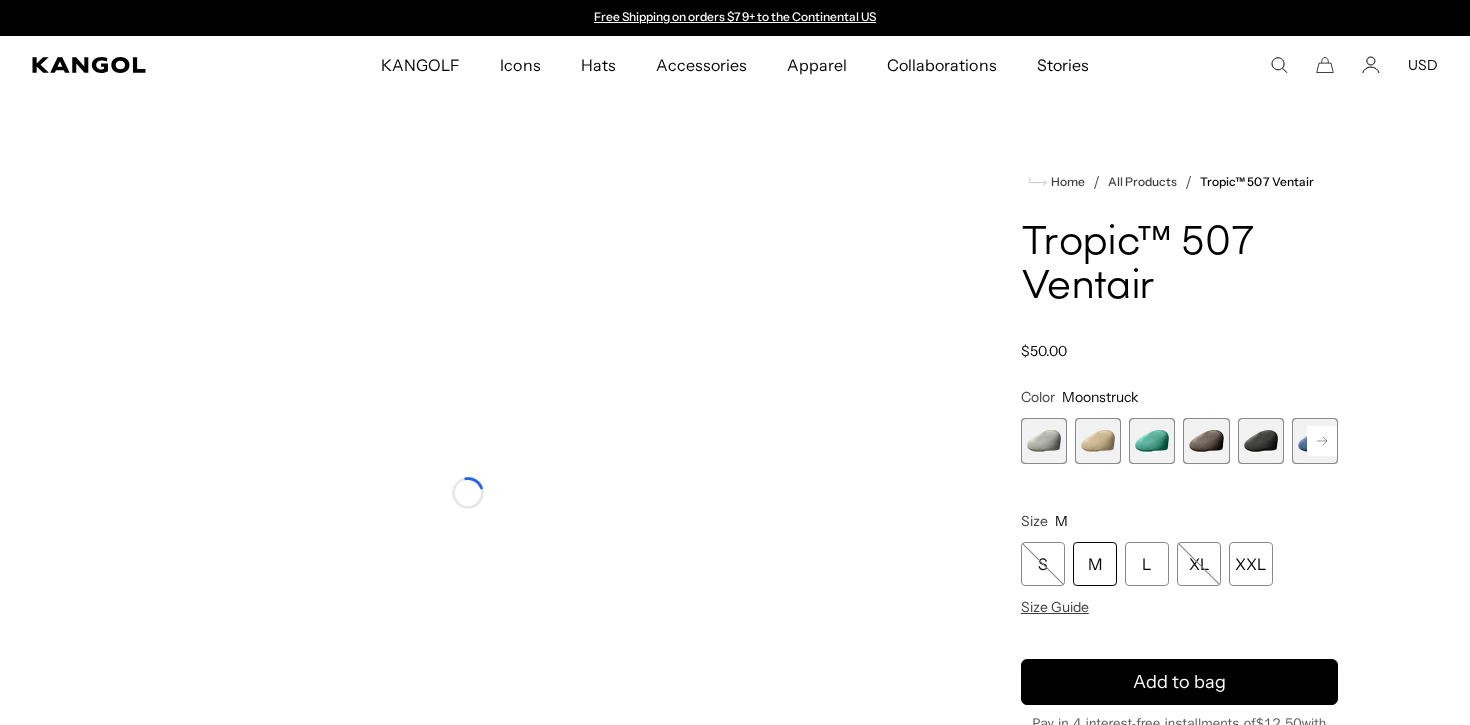 scroll, scrollTop: 0, scrollLeft: 0, axis: both 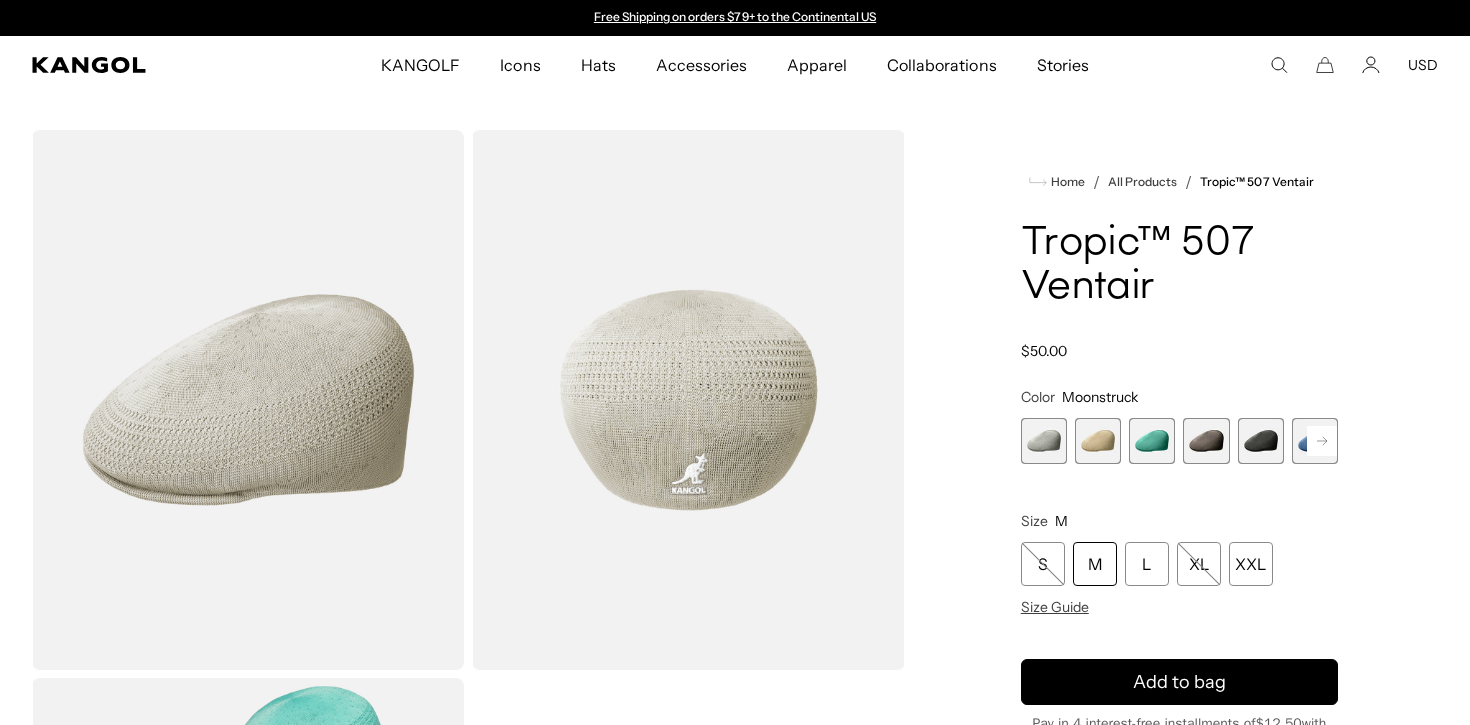 click at bounding box center [1044, 441] 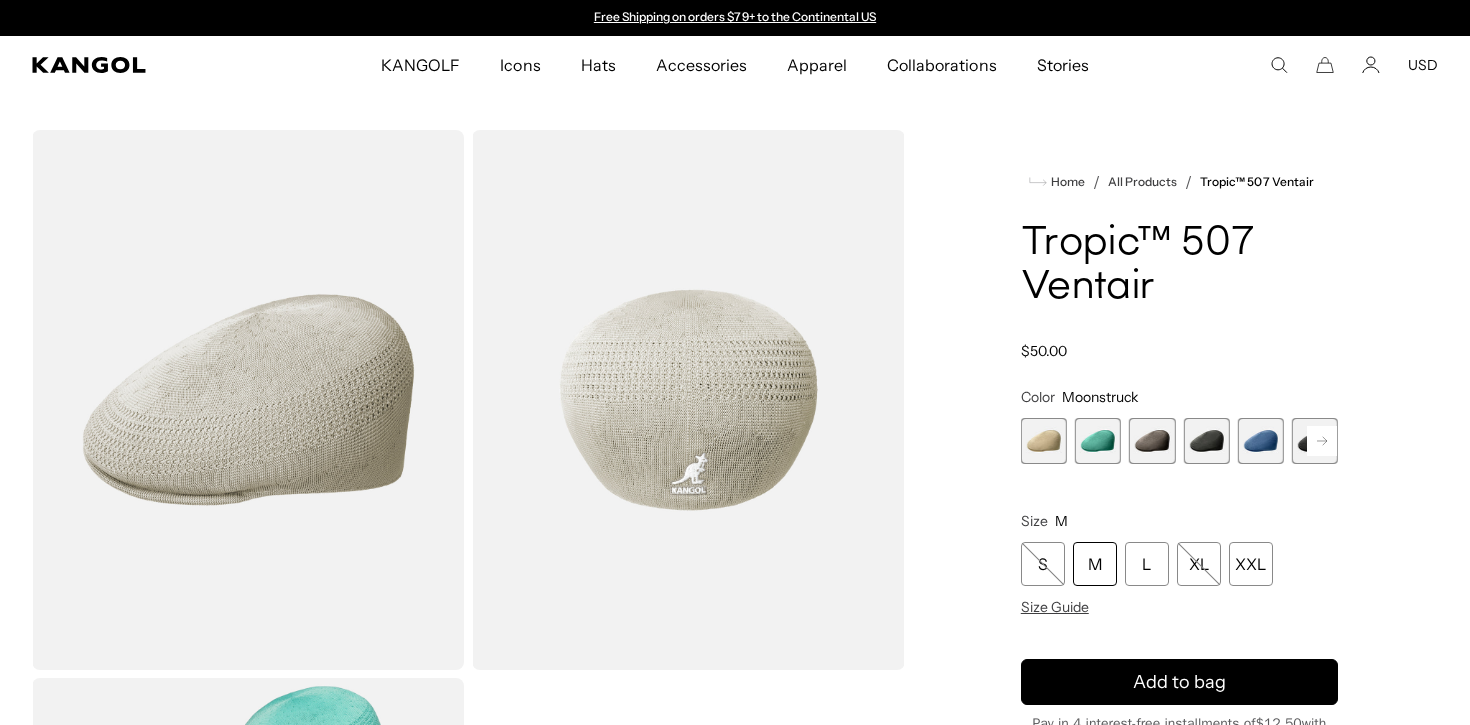 click 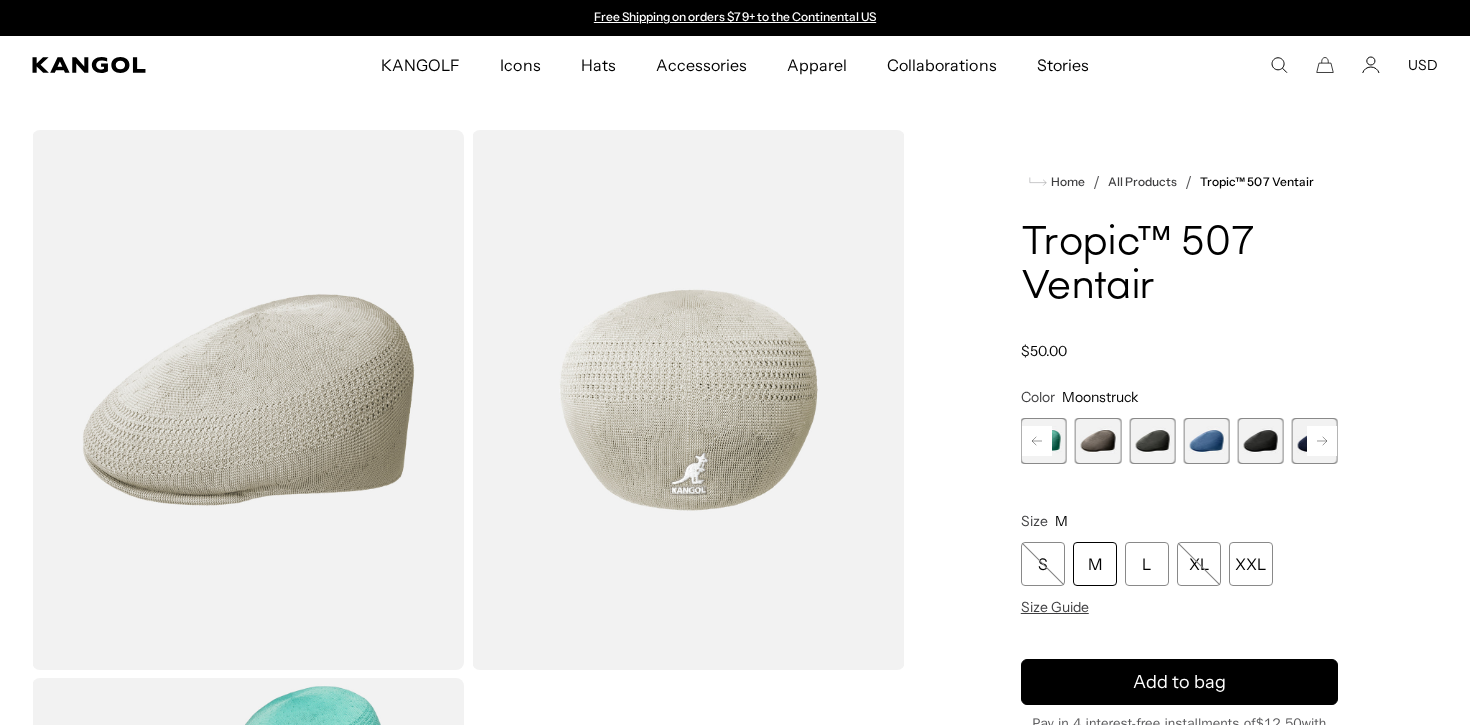 click 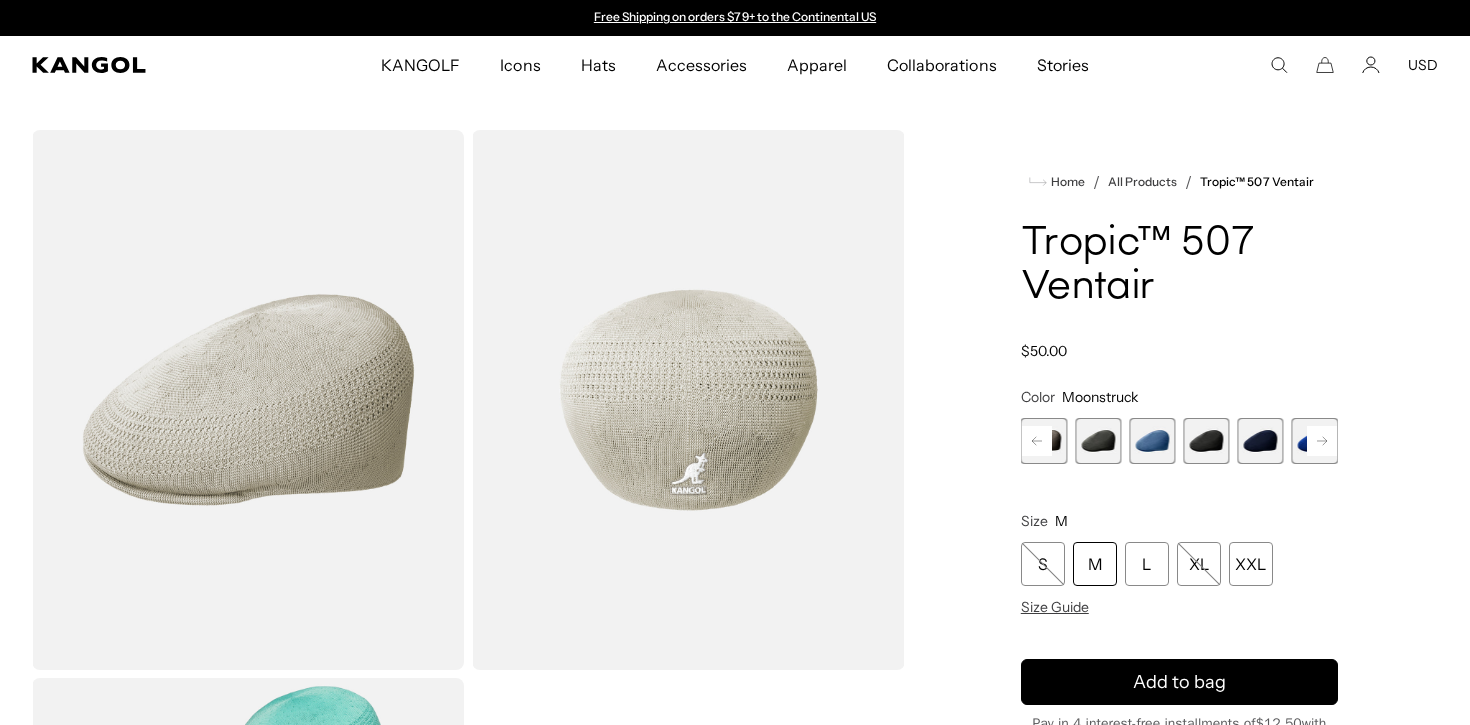 click 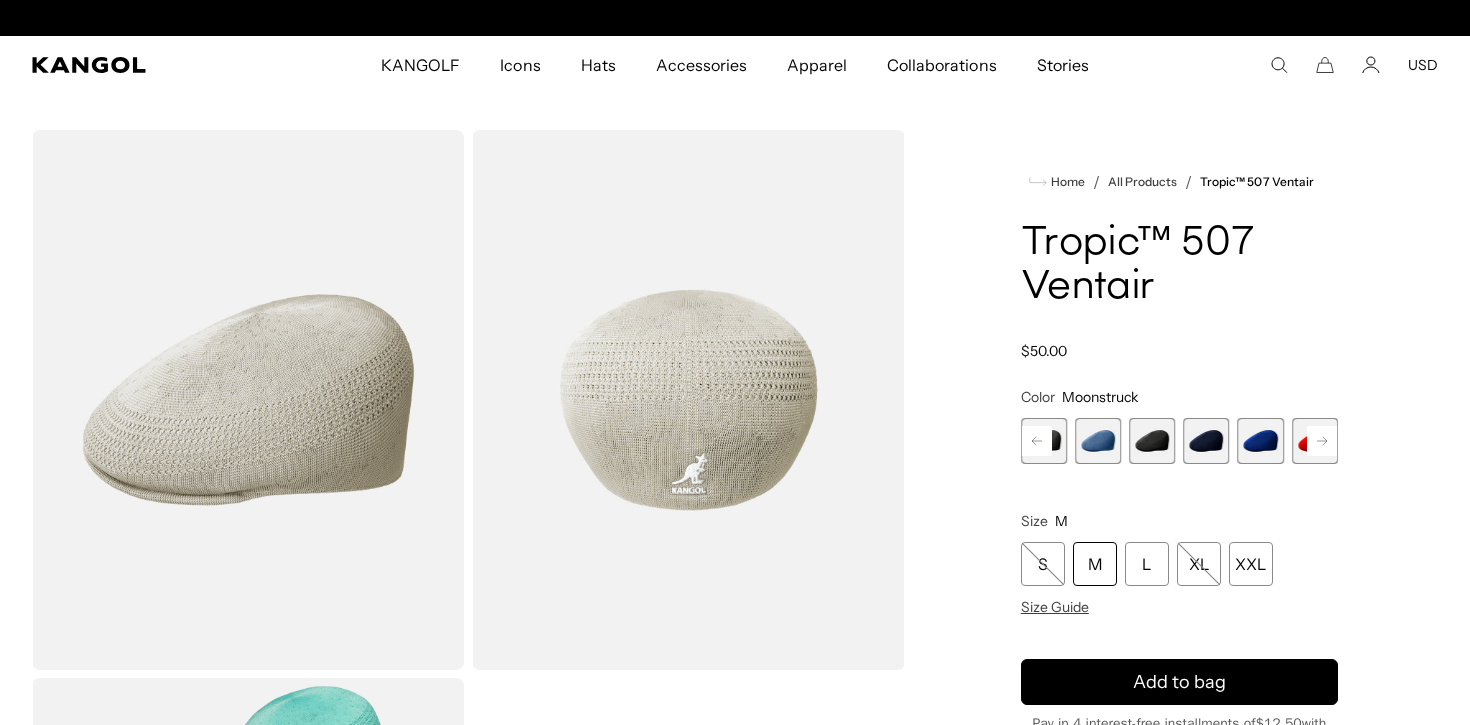 scroll, scrollTop: 0, scrollLeft: 412, axis: horizontal 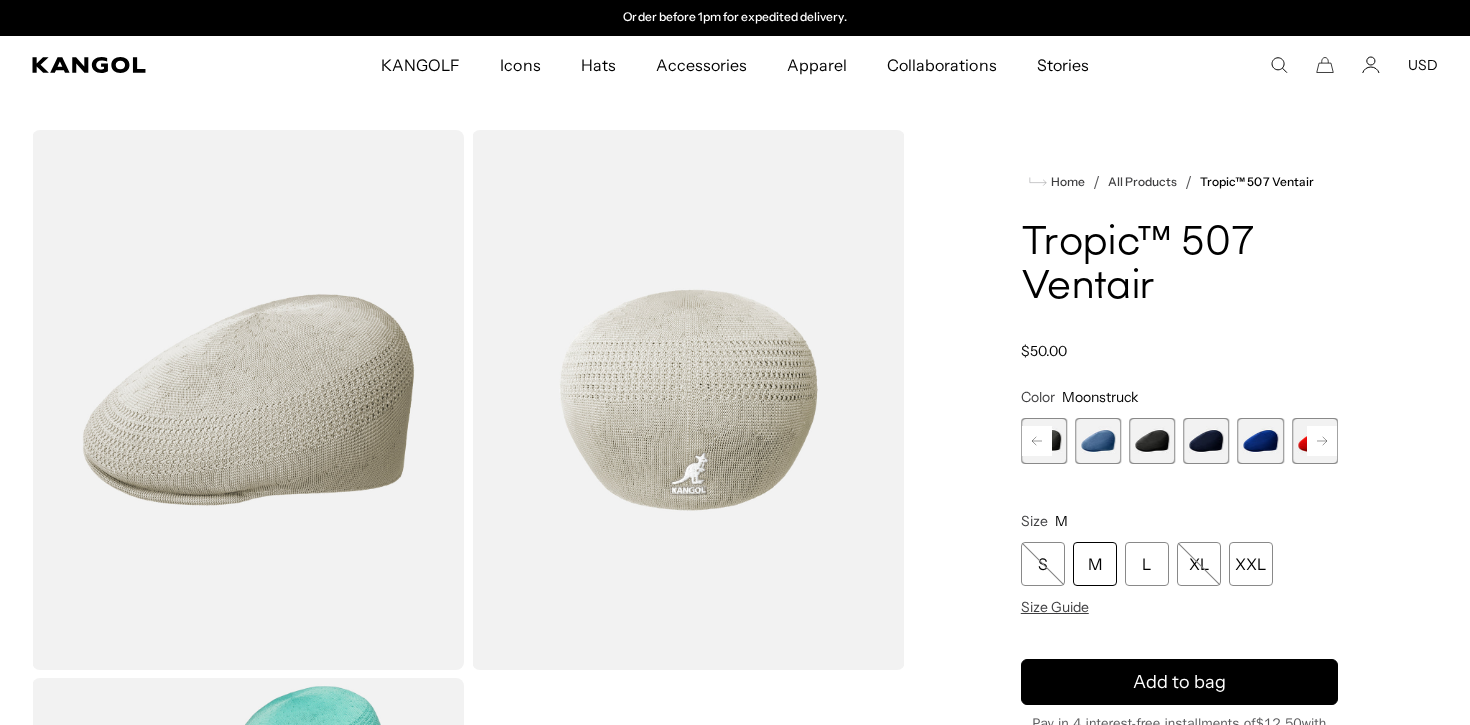 click 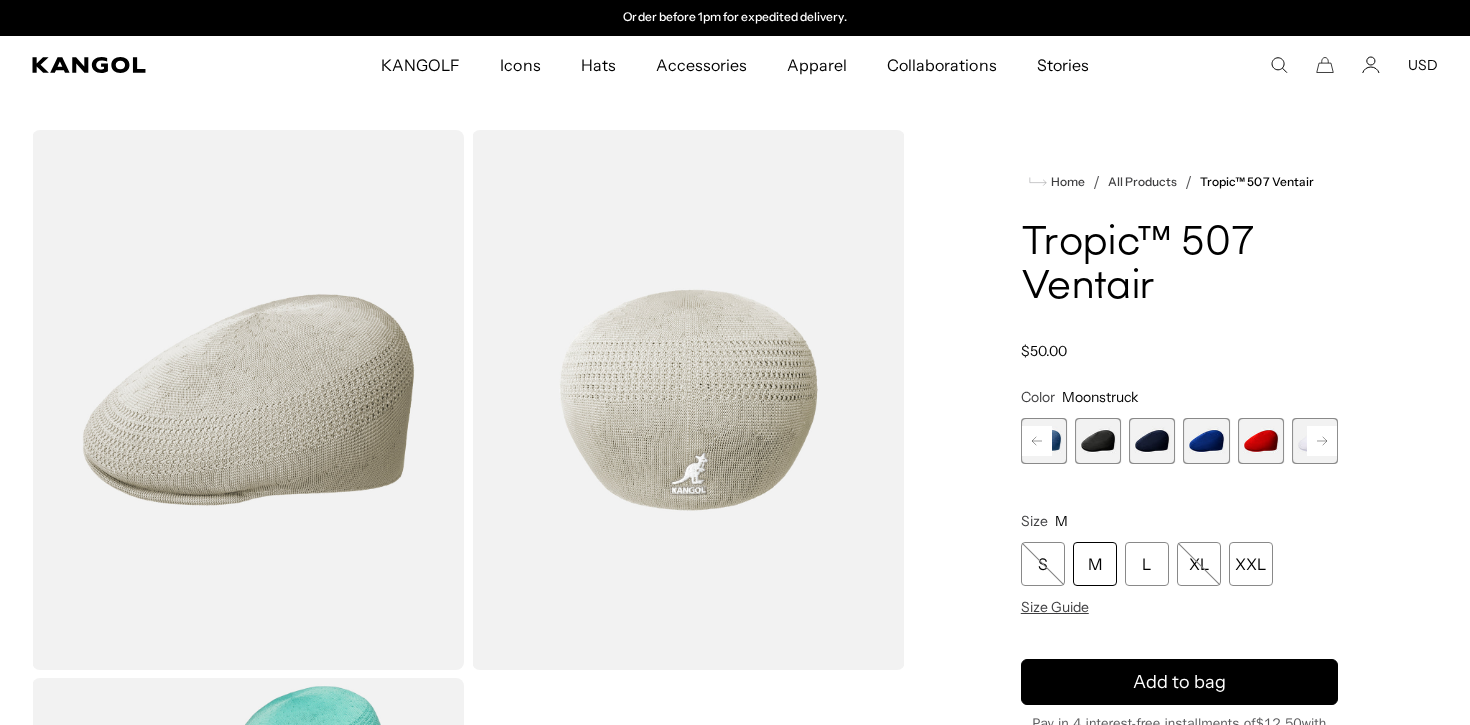 click 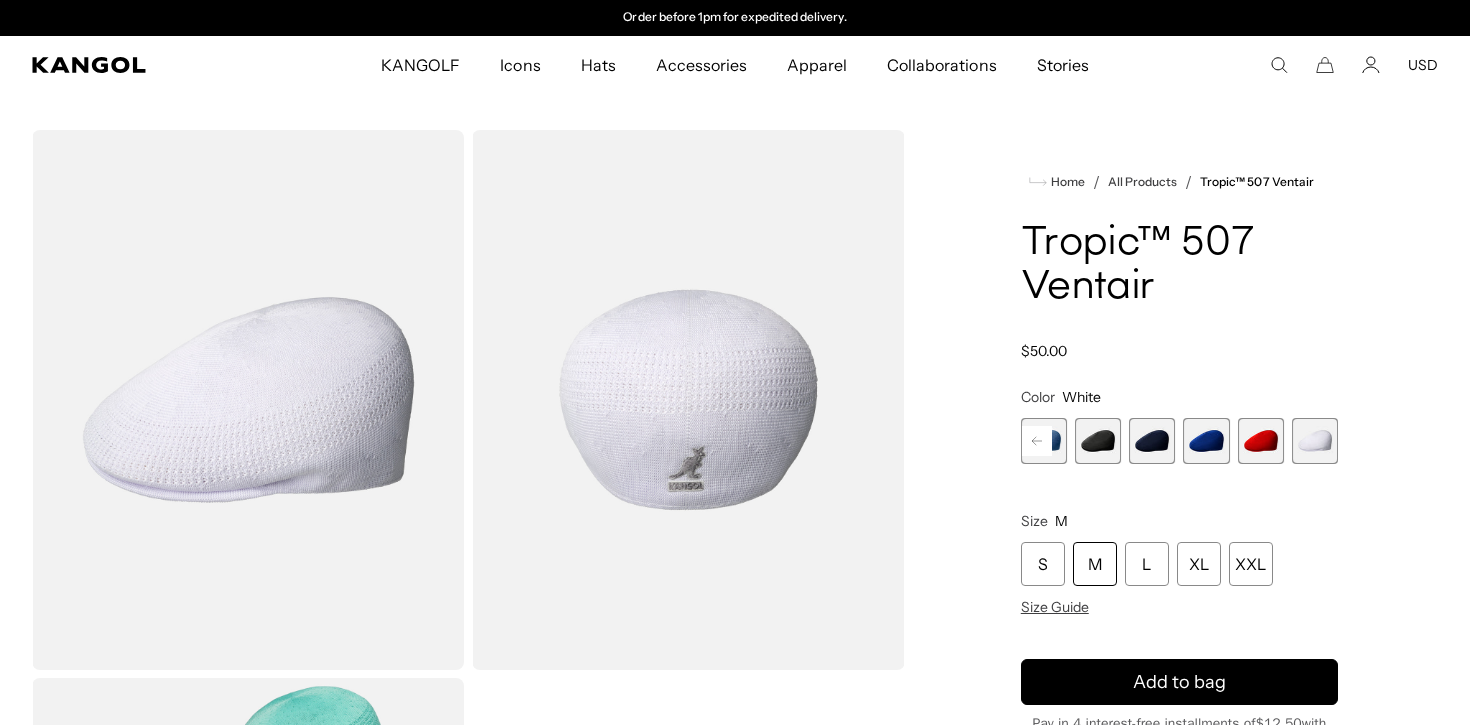 click 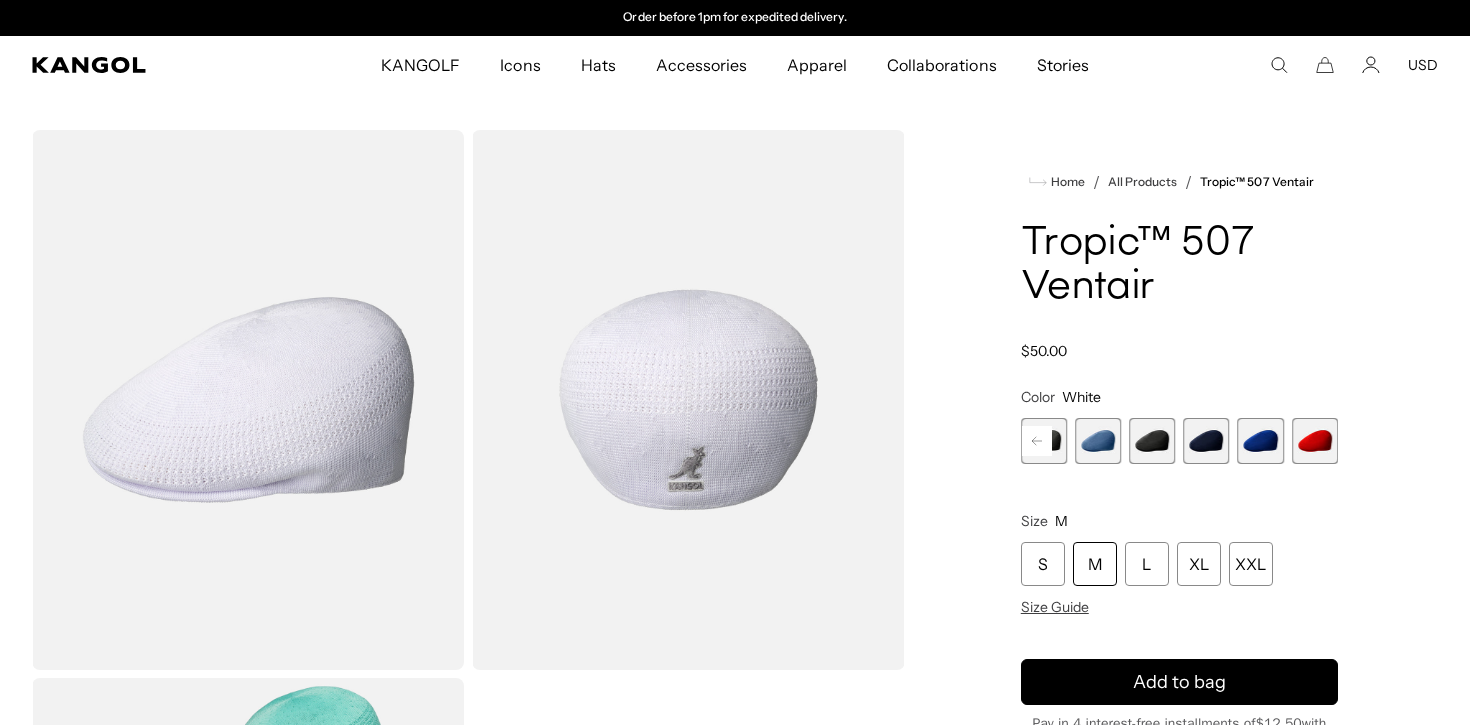 click 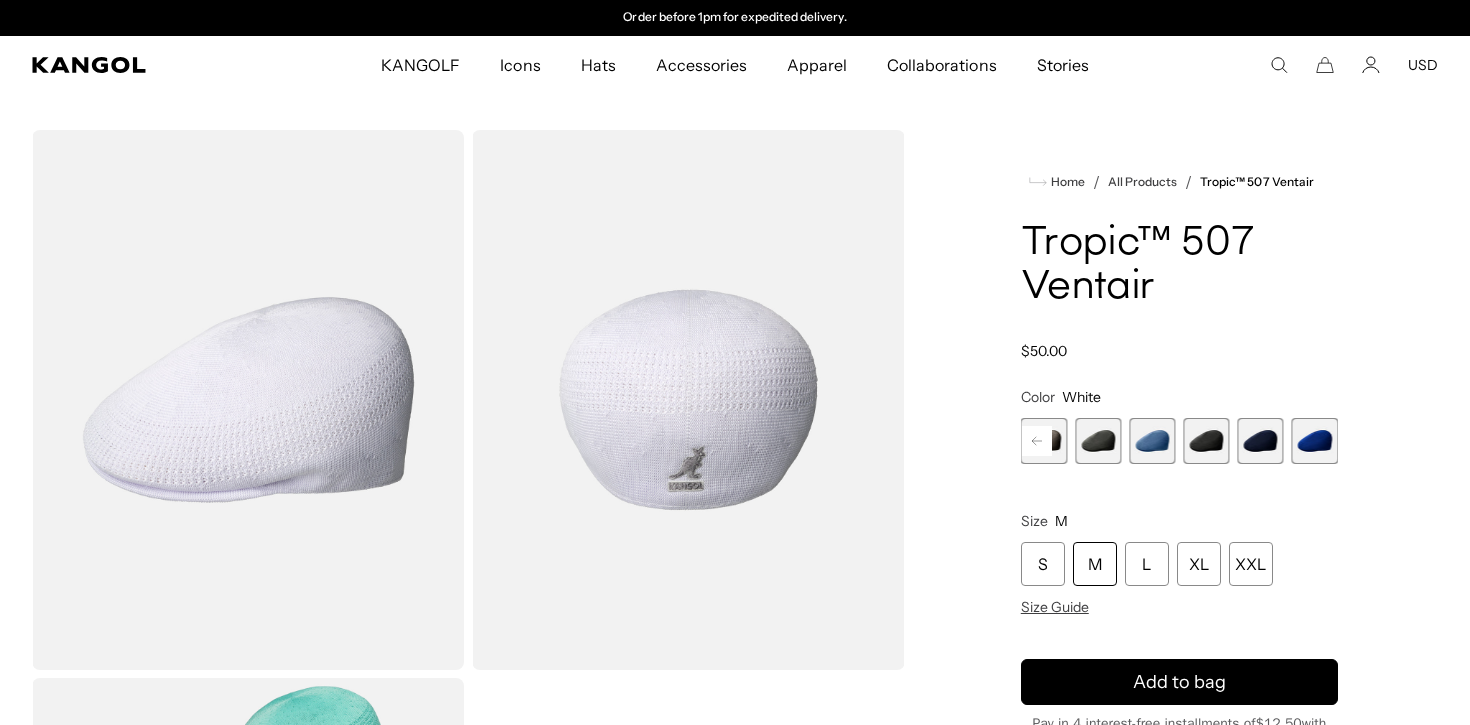 click 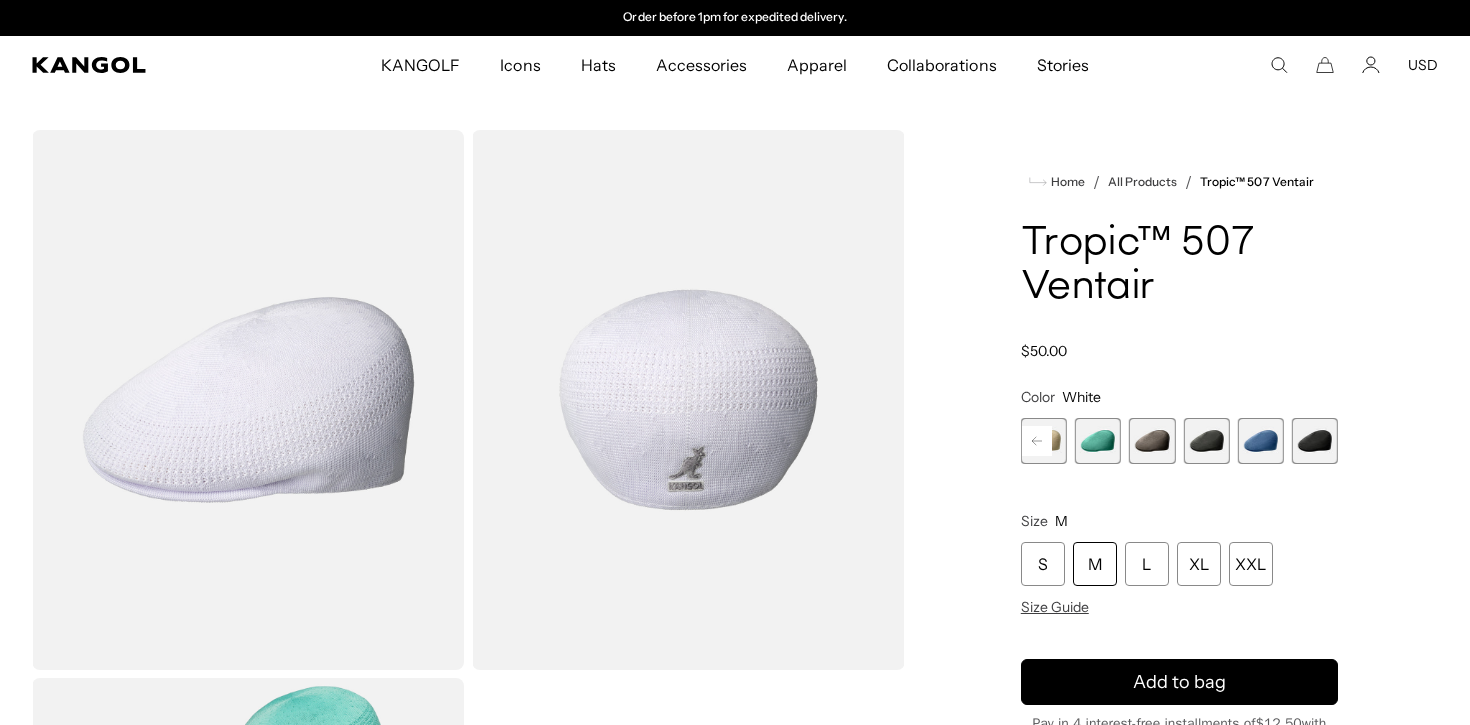 click 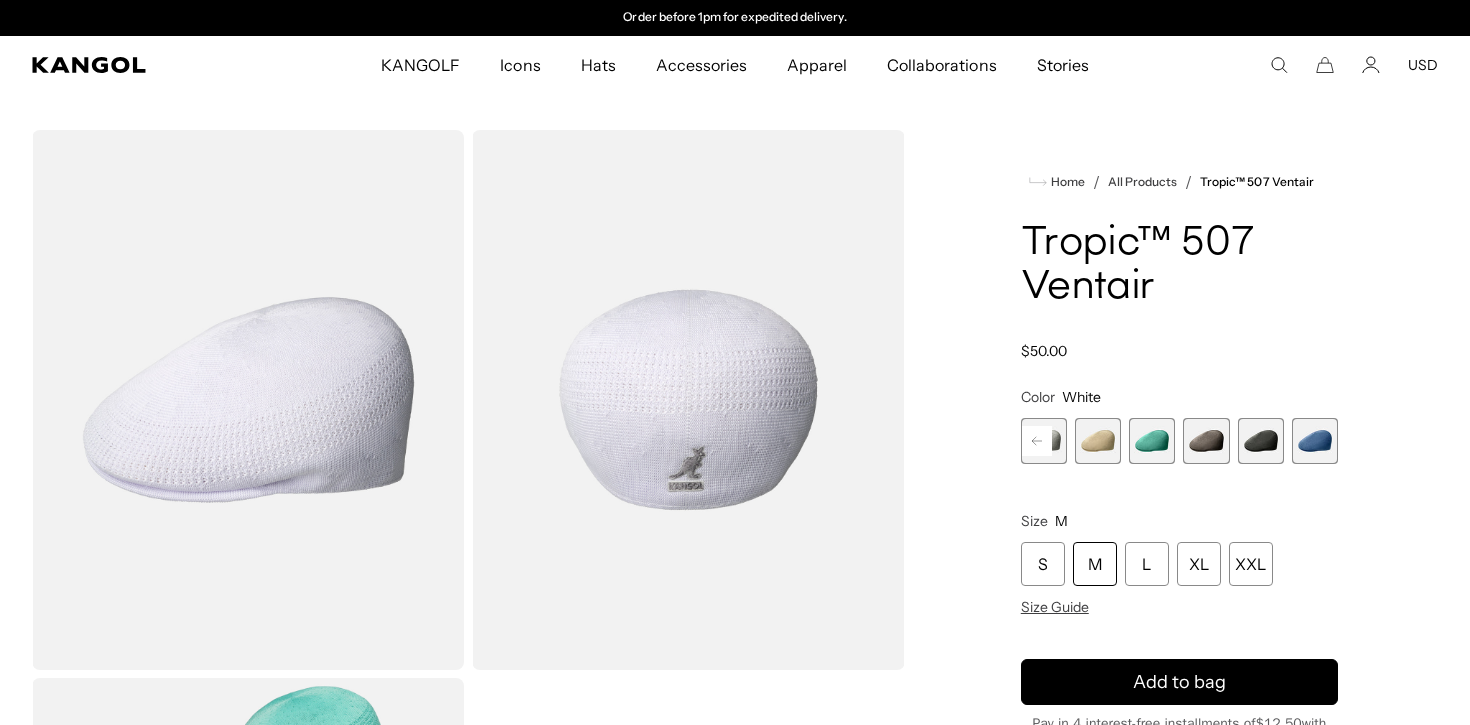 click 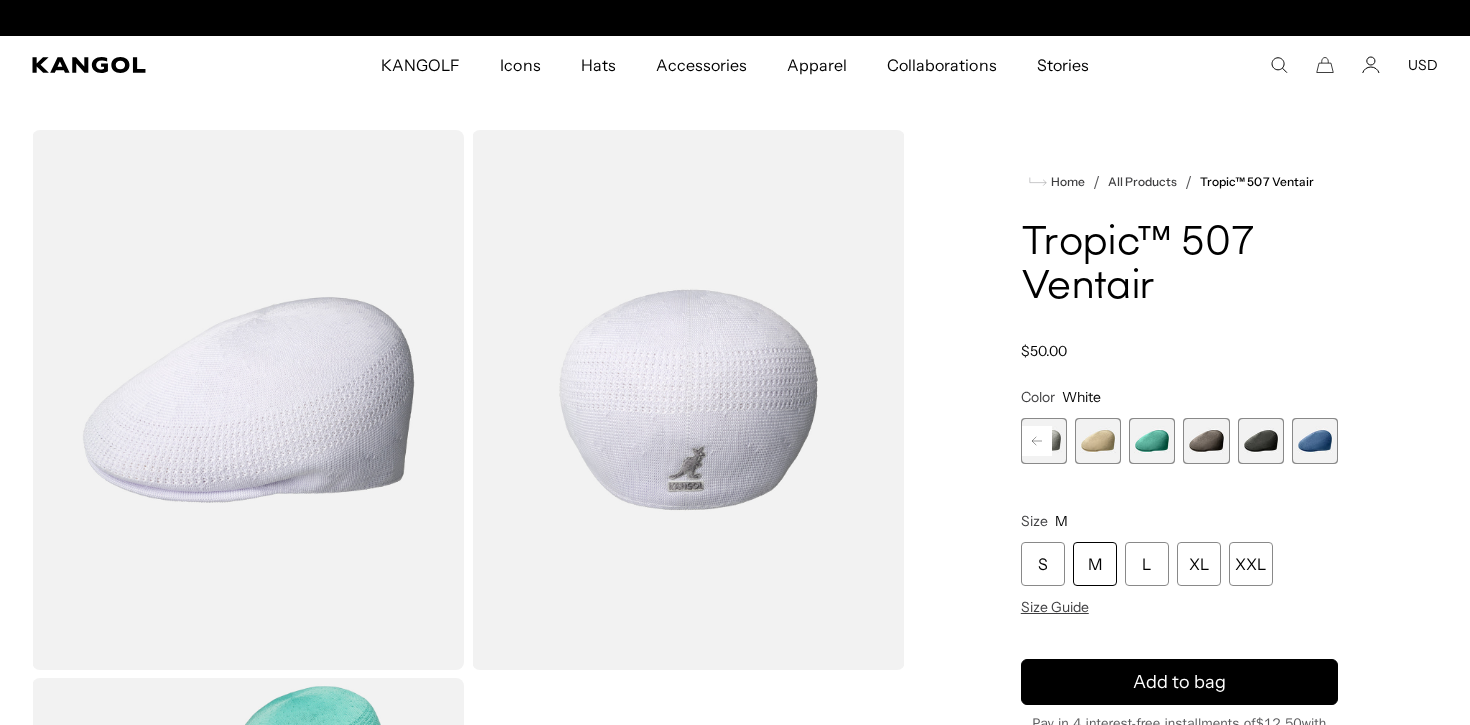 scroll, scrollTop: 0, scrollLeft: 0, axis: both 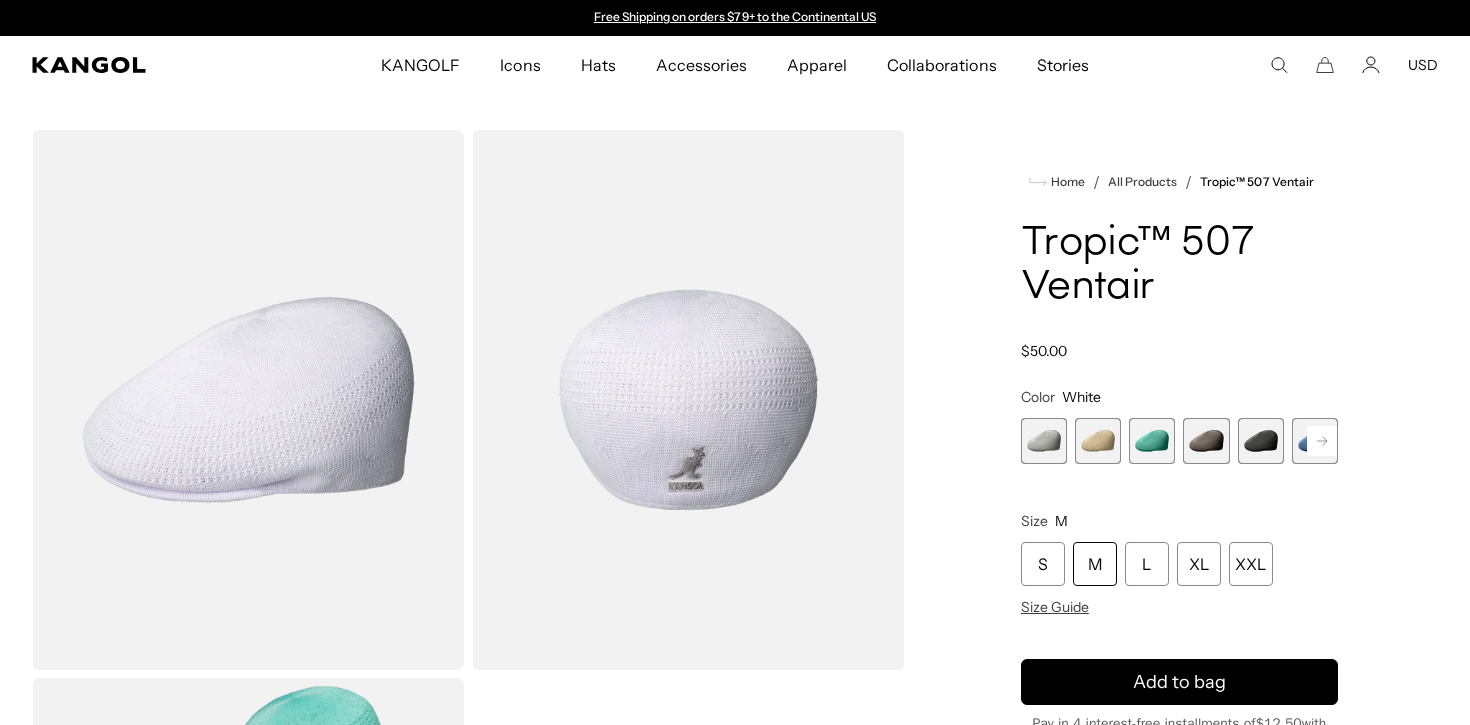 click at bounding box center [1044, 441] 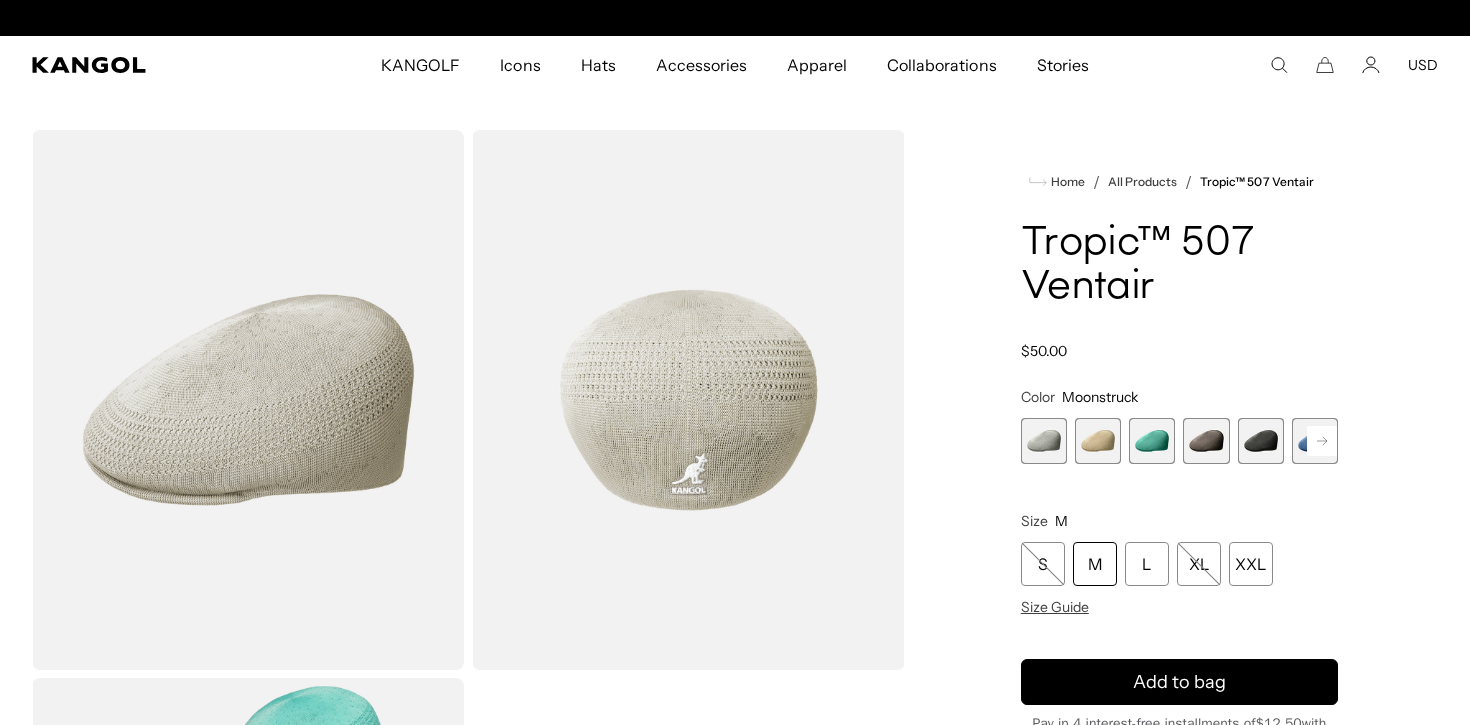 click at bounding box center (1206, 441) 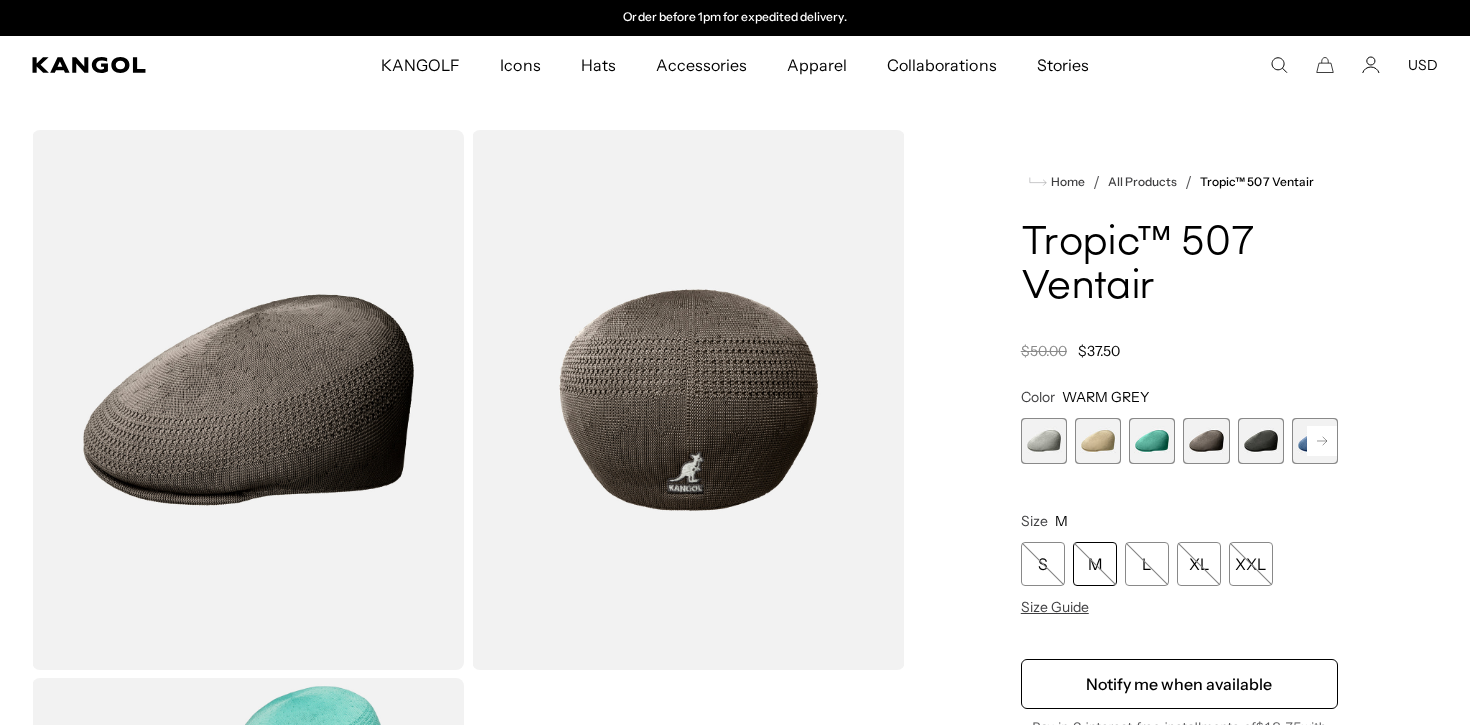 click 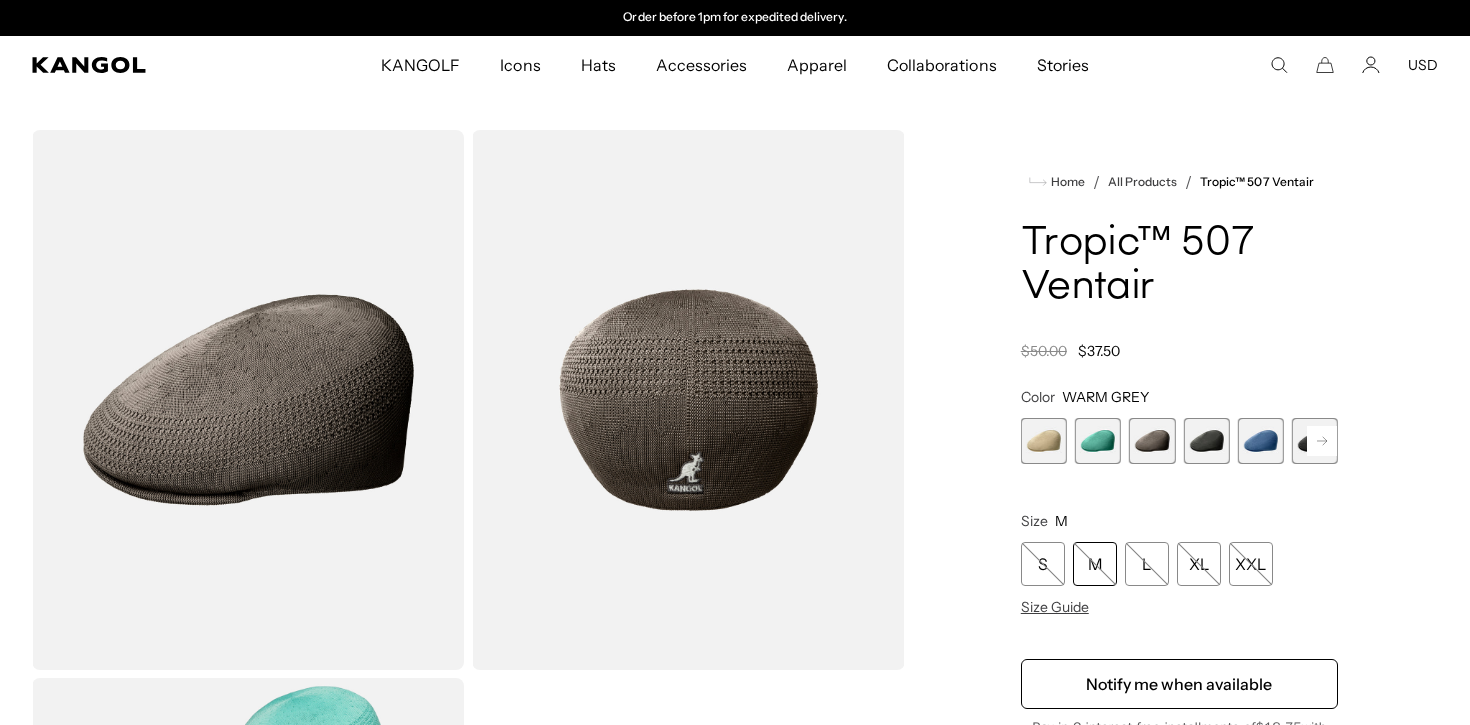 click 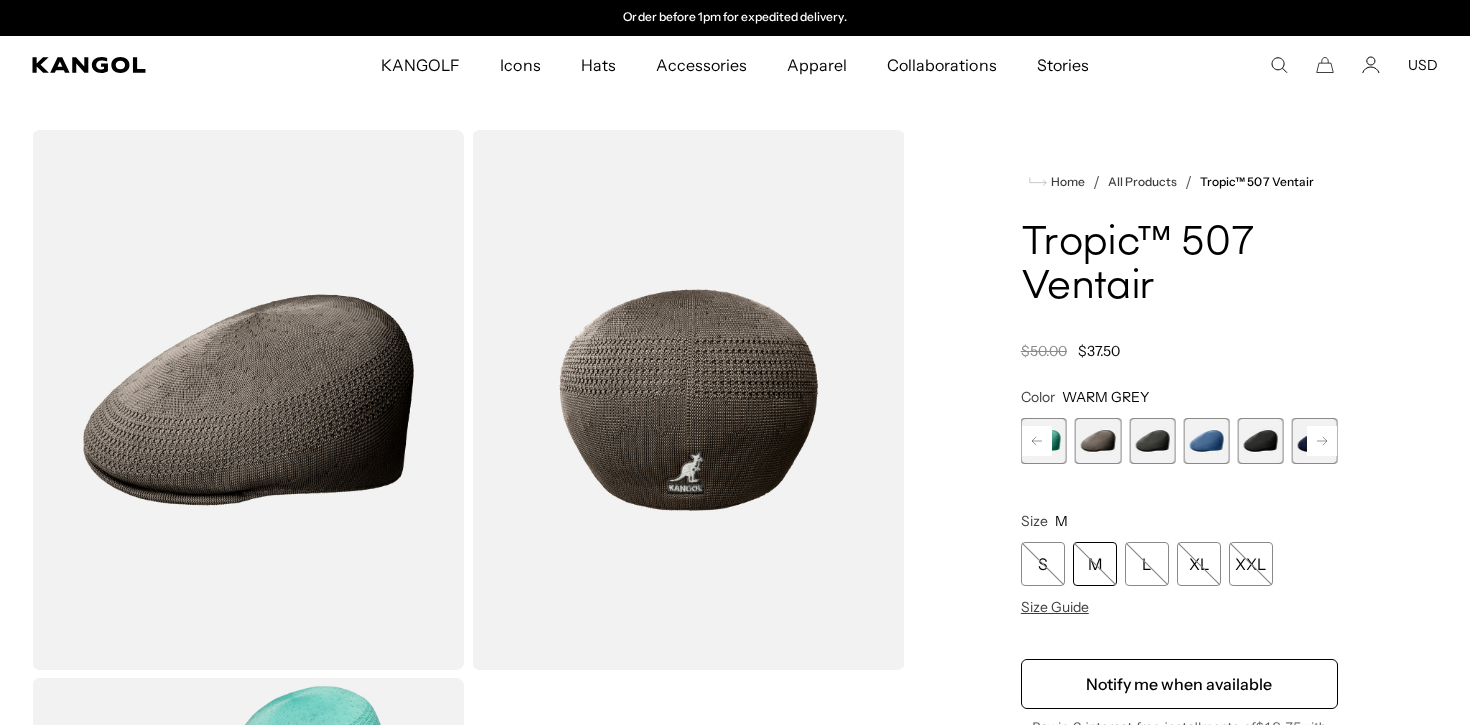 click 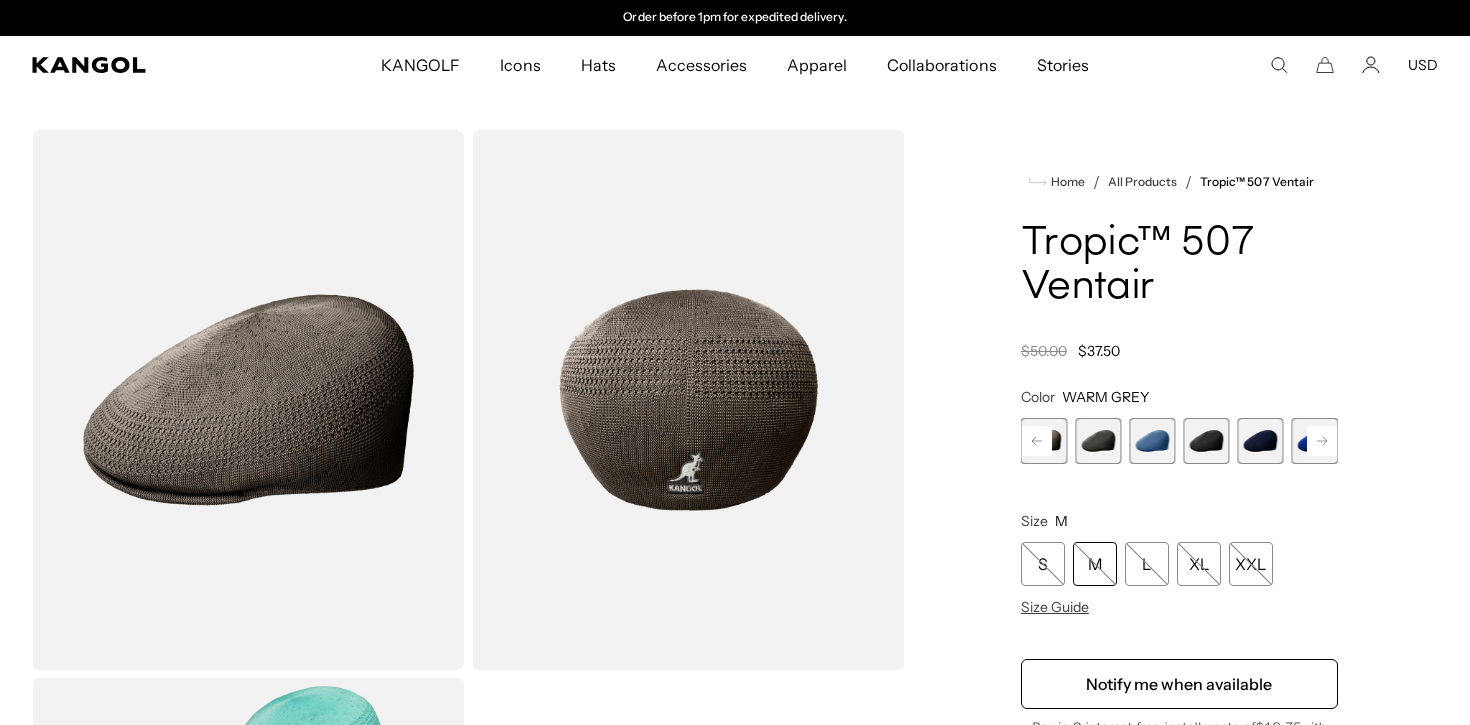 click 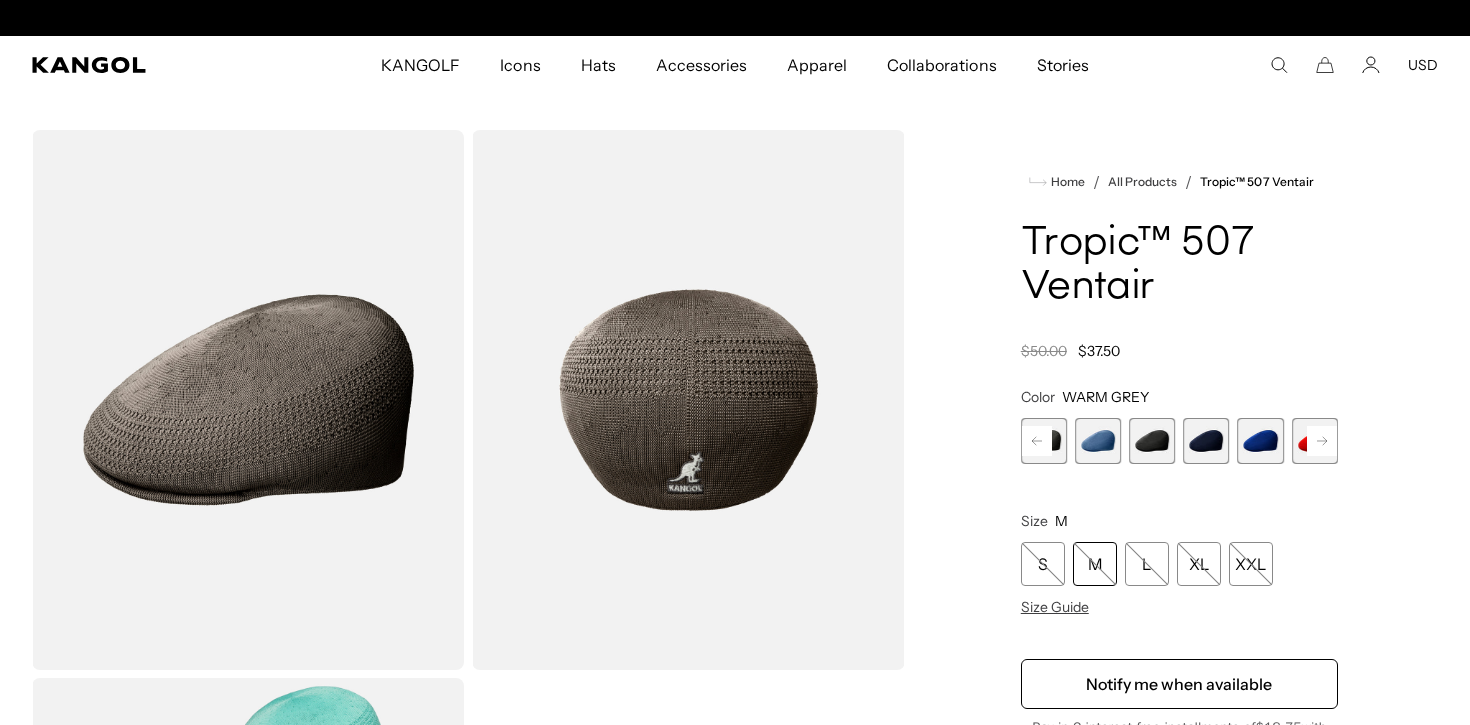 scroll, scrollTop: 0, scrollLeft: 0, axis: both 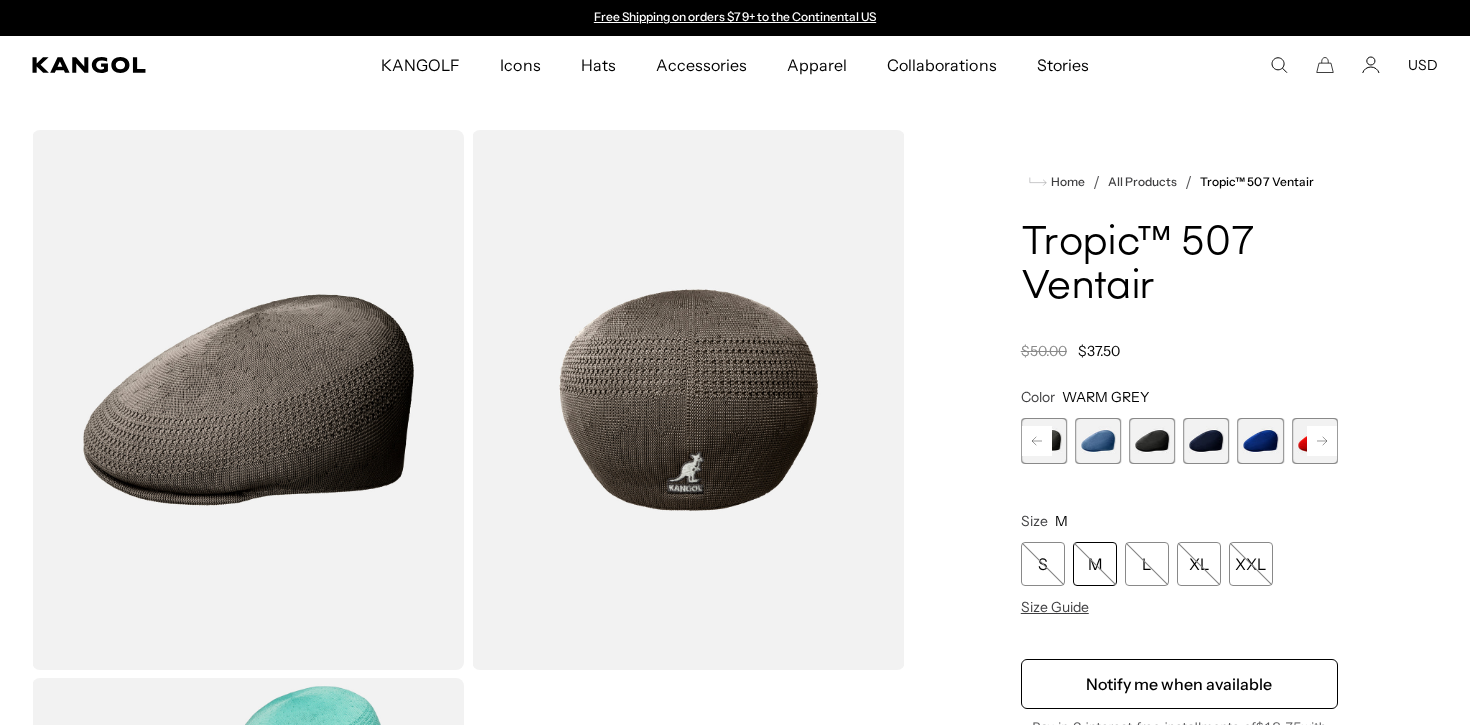 click 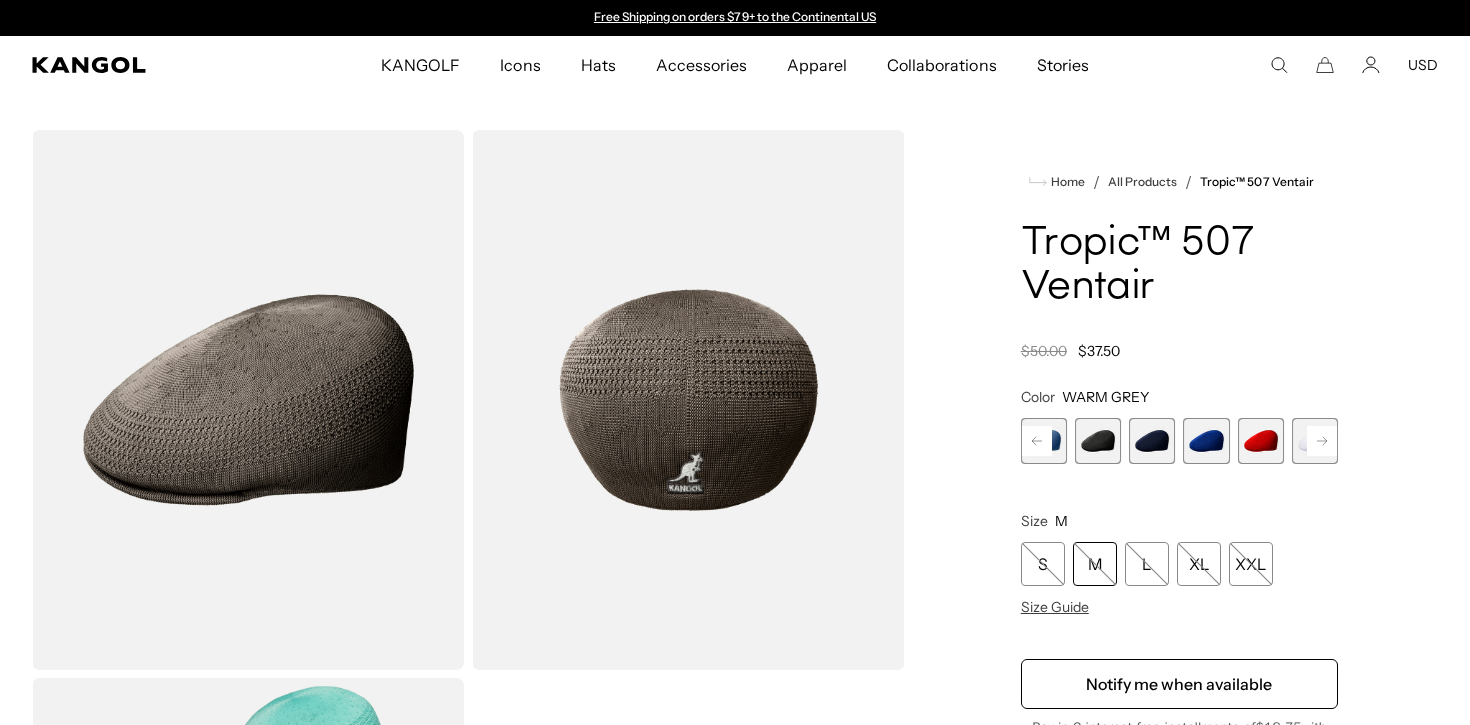 click 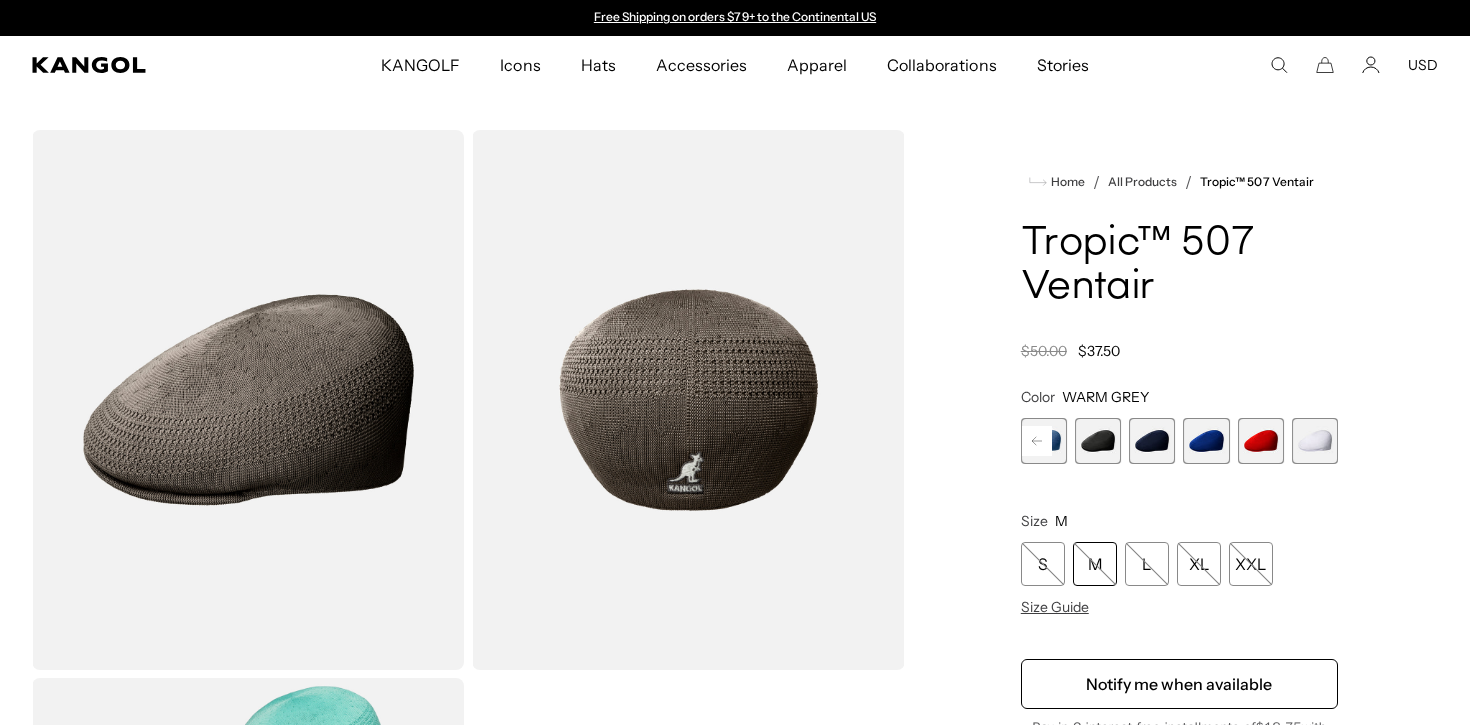 click at bounding box center (1315, 441) 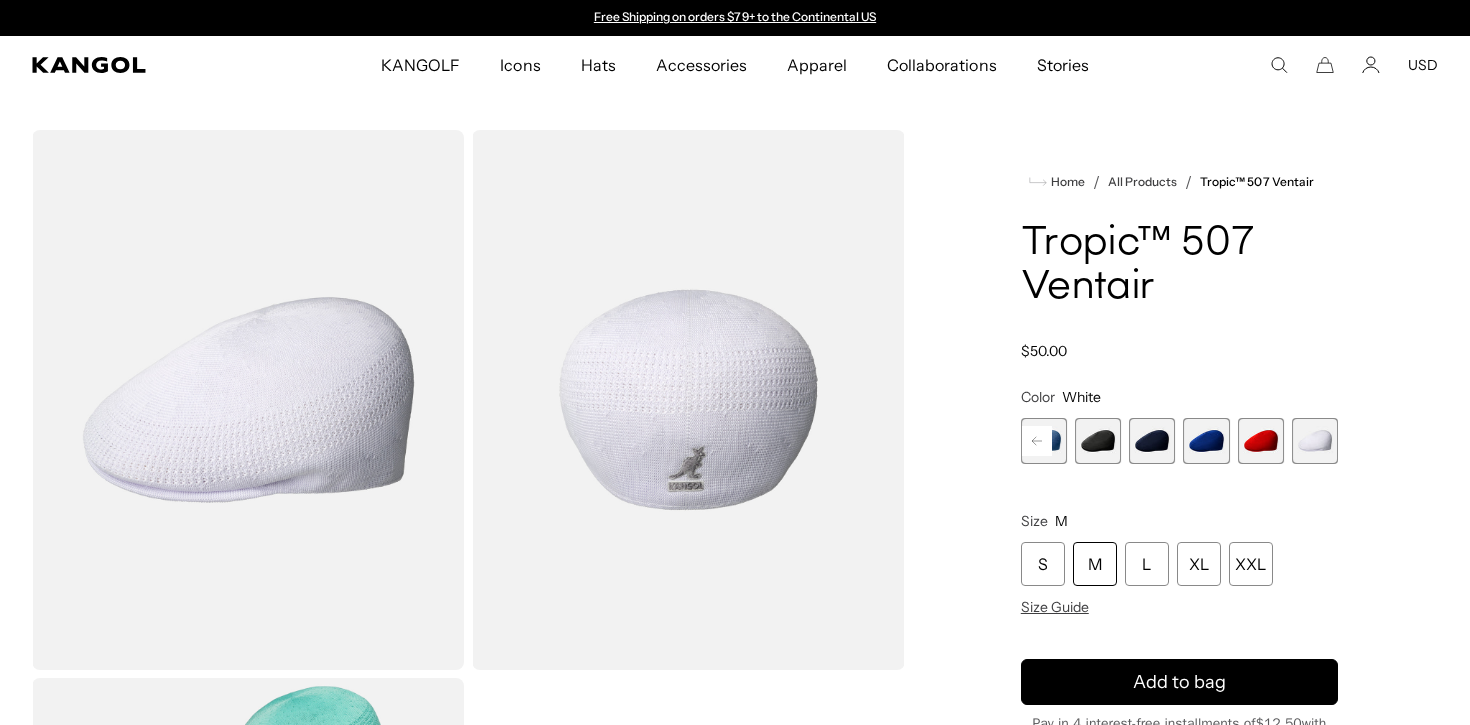 click 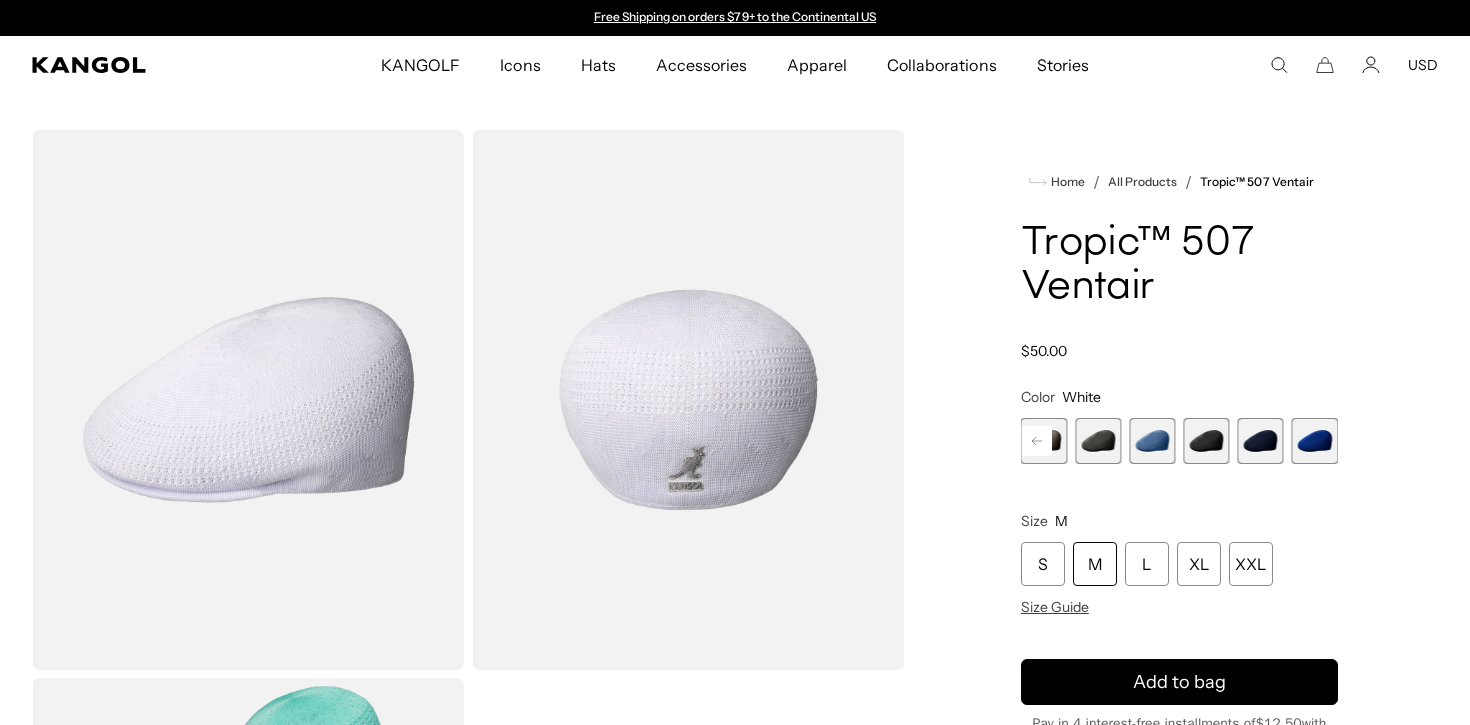 click 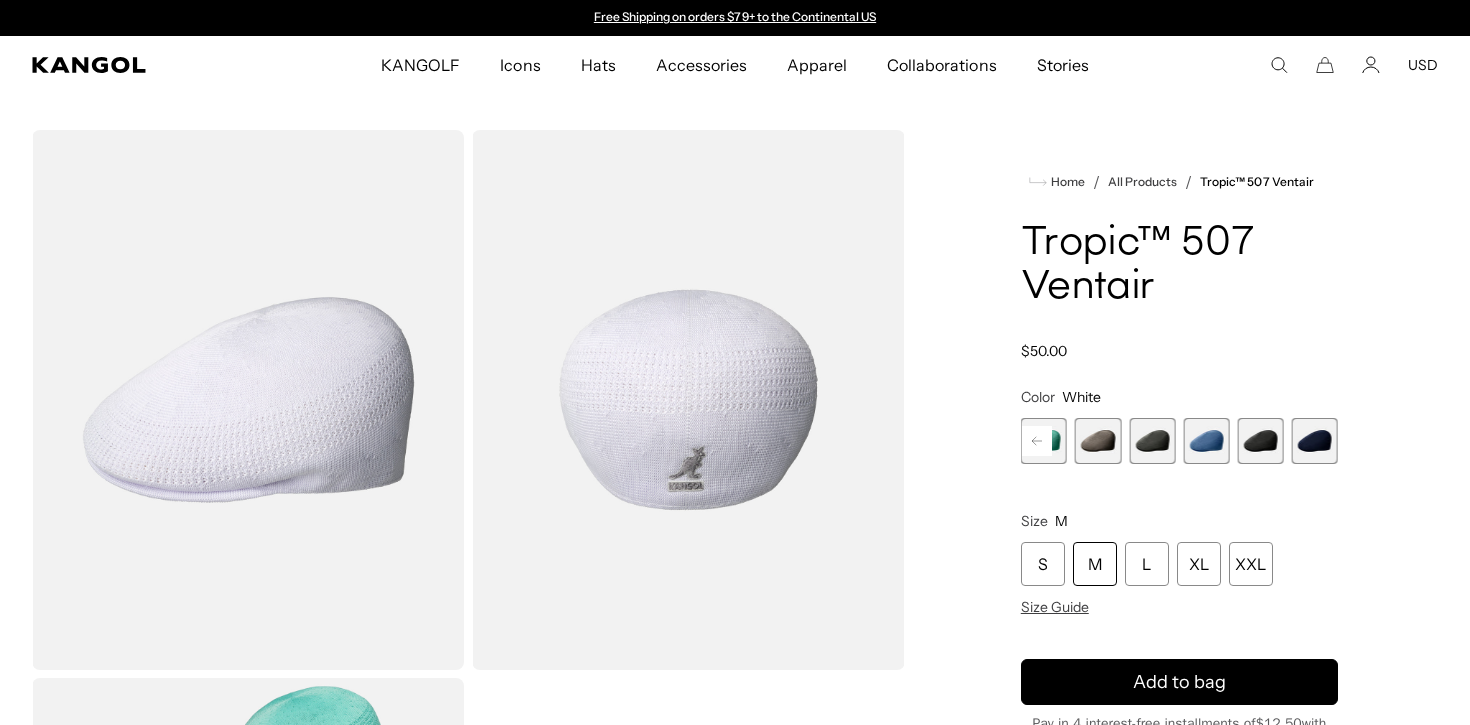 click 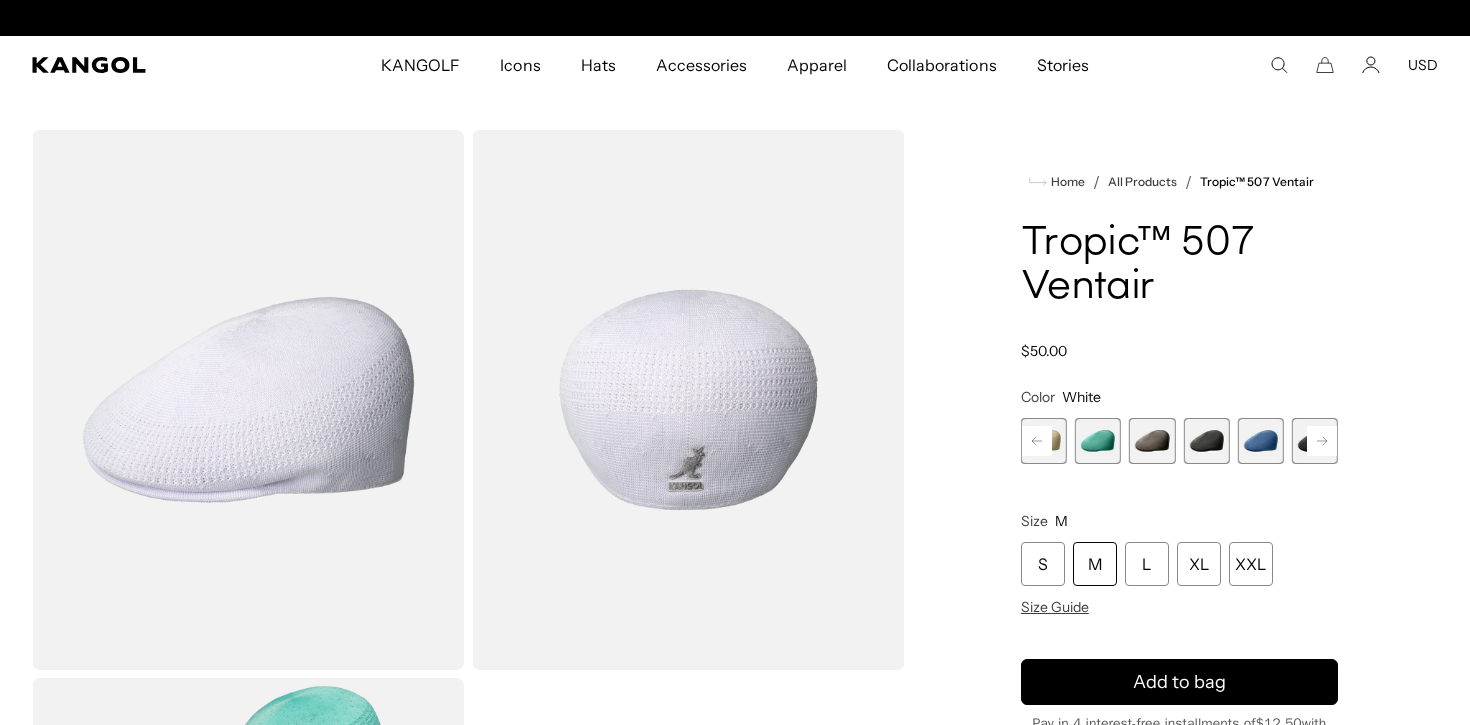 scroll, scrollTop: 0, scrollLeft: 412, axis: horizontal 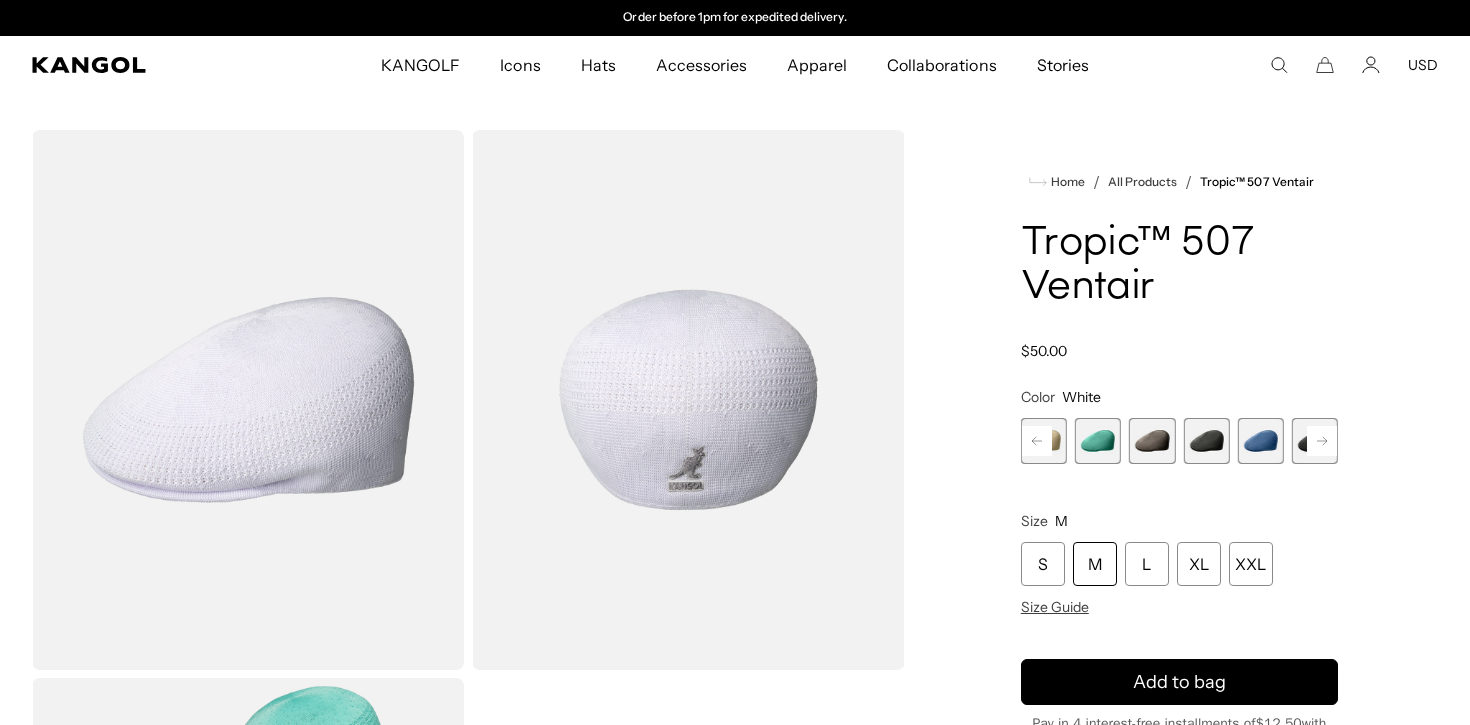 click at bounding box center [1152, 441] 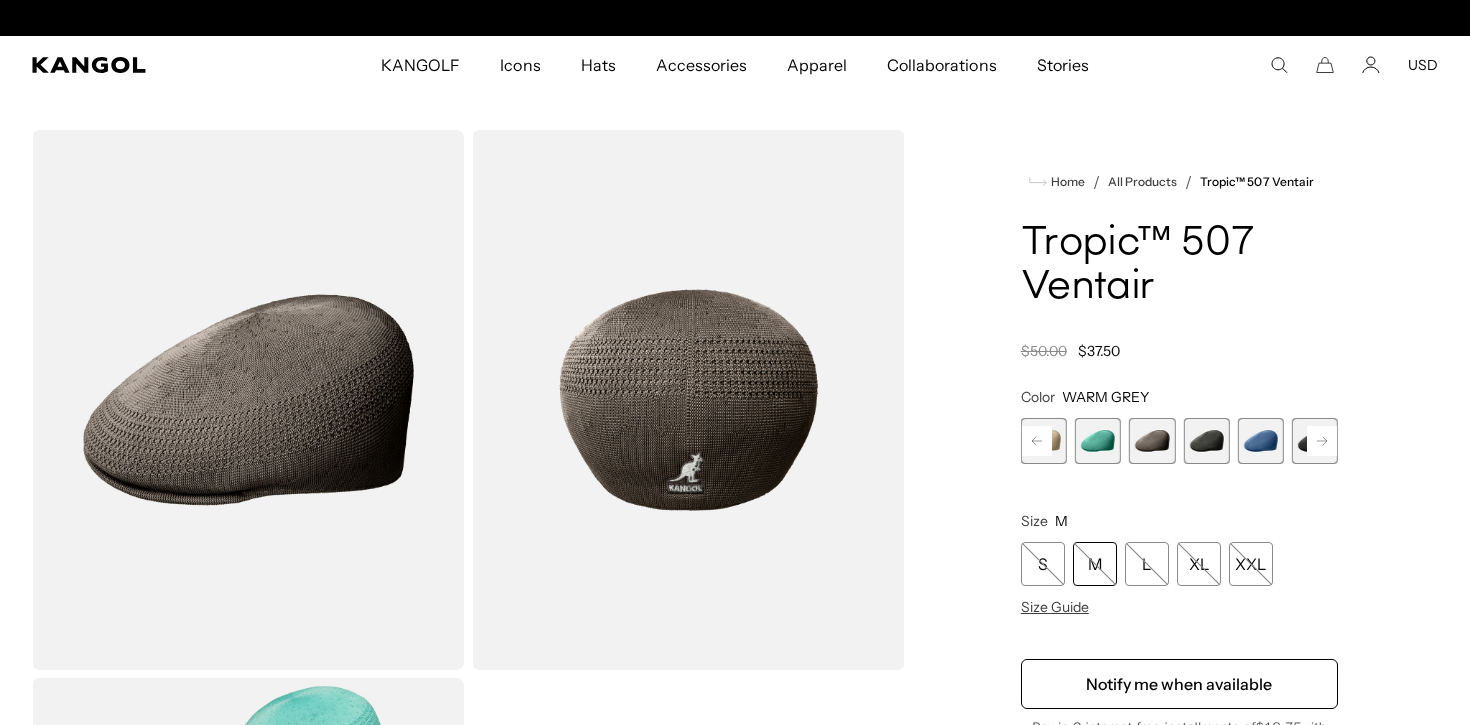 scroll, scrollTop: 0, scrollLeft: 0, axis: both 